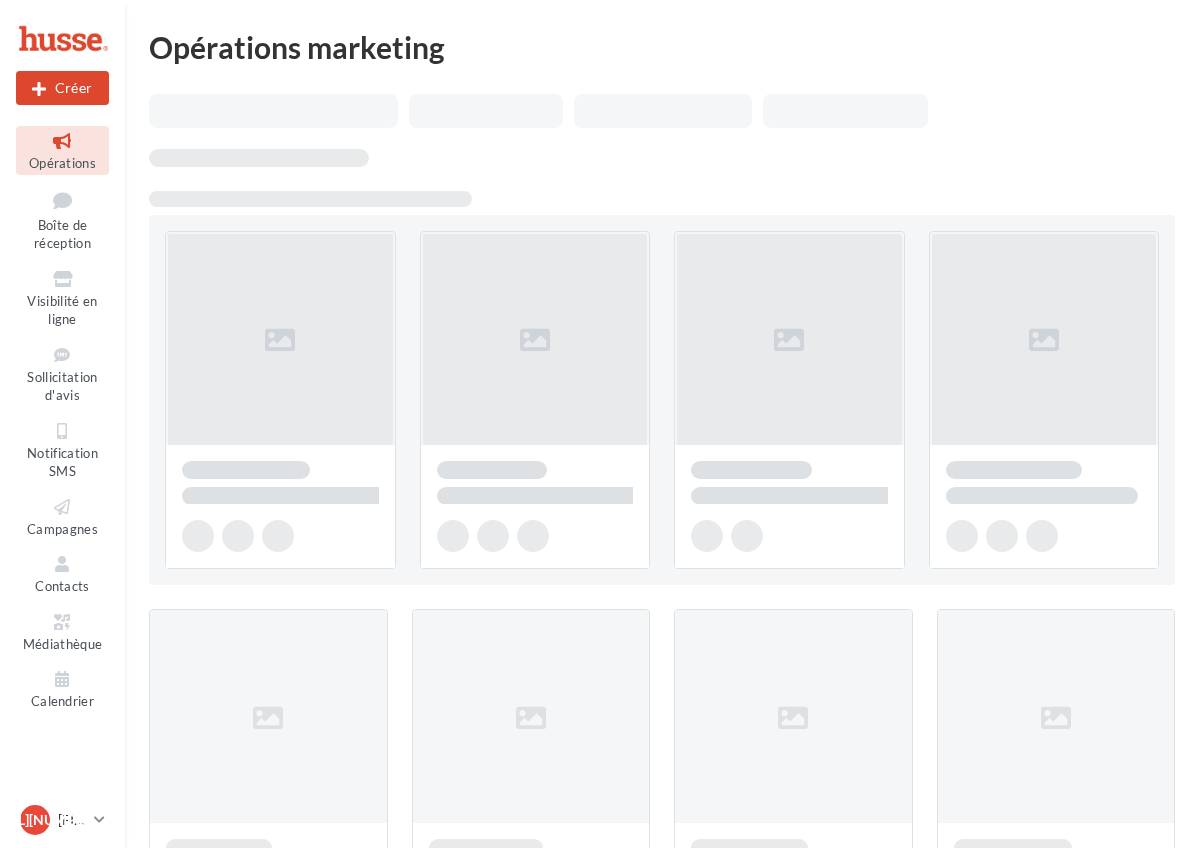 scroll, scrollTop: 0, scrollLeft: 0, axis: both 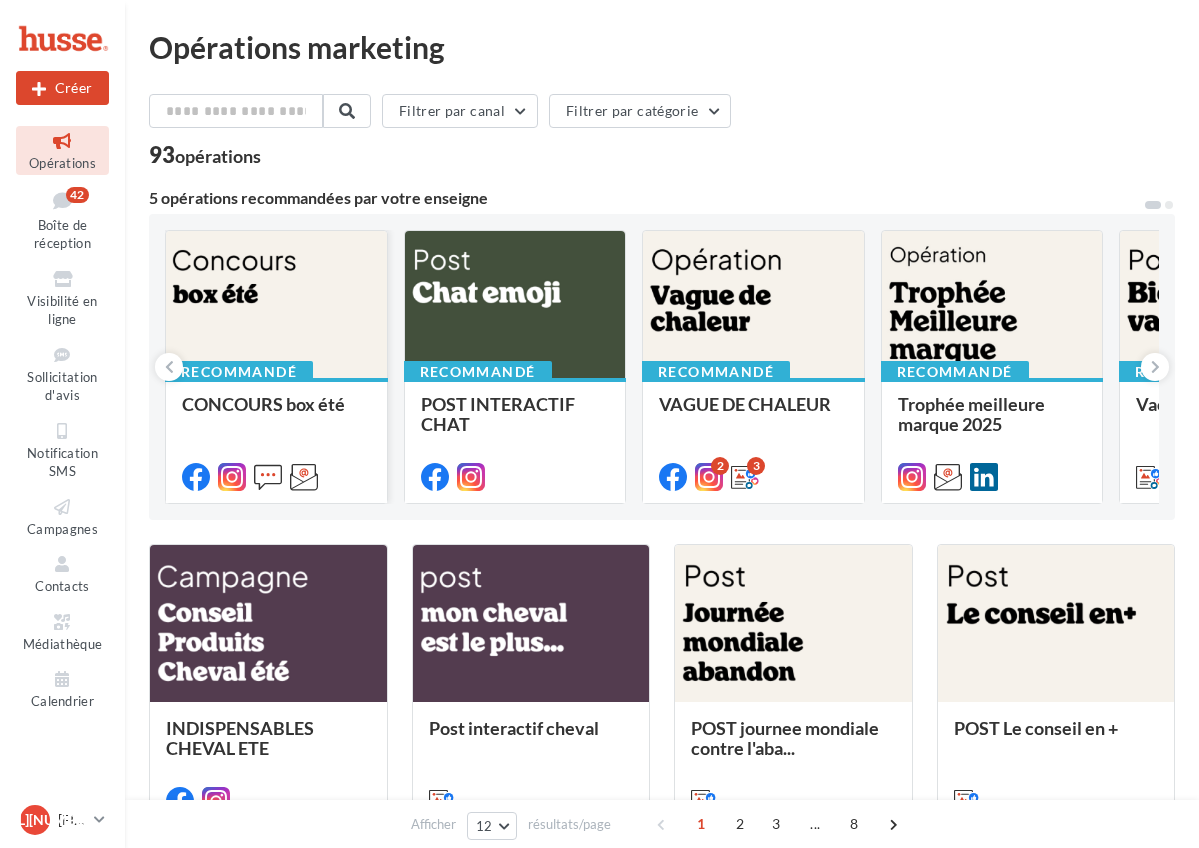 click at bounding box center (62, 141) 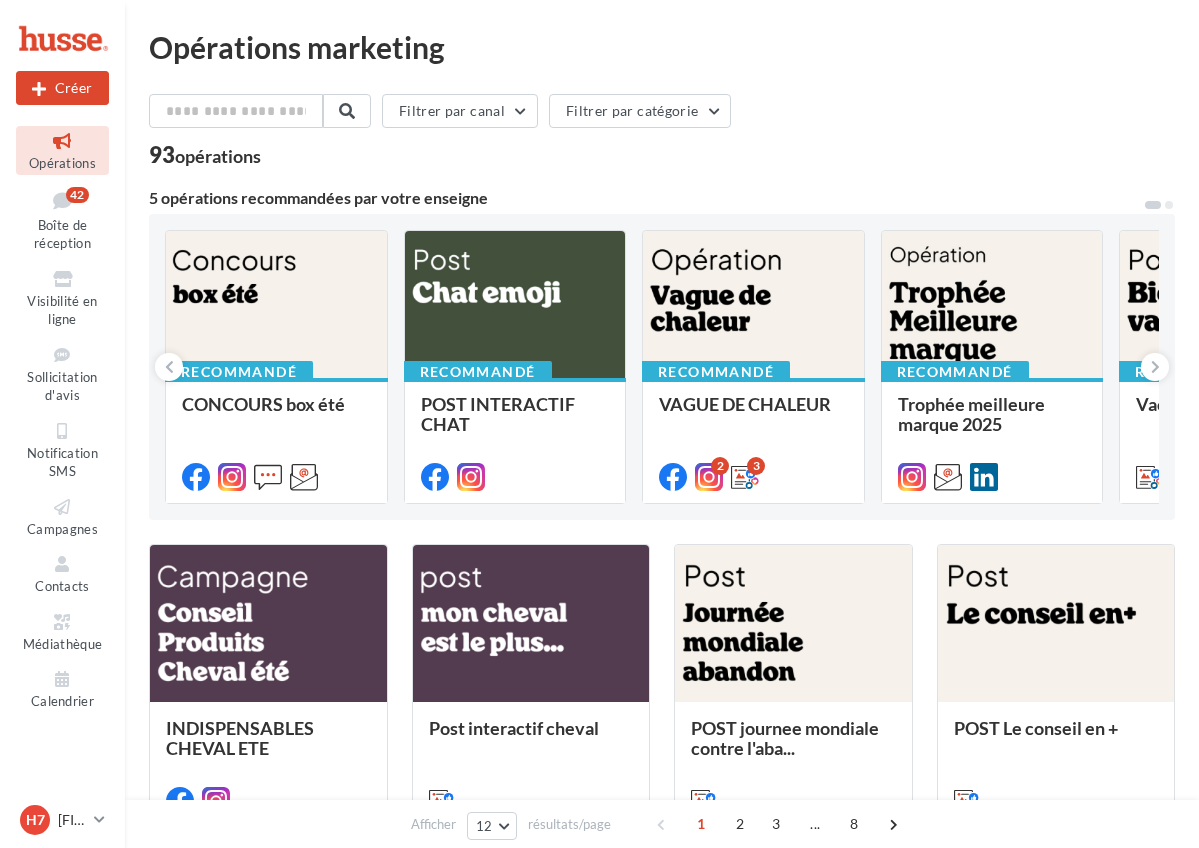 scroll, scrollTop: 0, scrollLeft: 0, axis: both 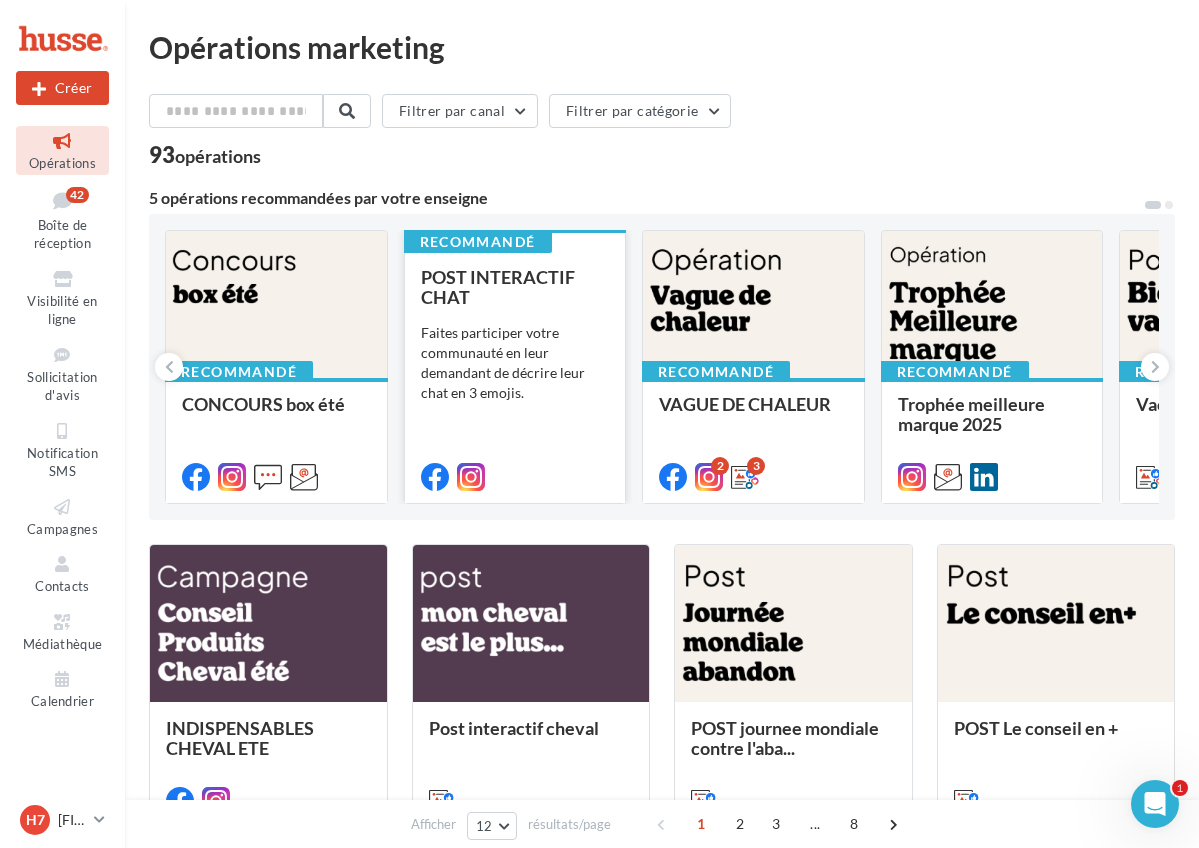 click on "POST INTERACTIF CHAT        Faites participer votre  communauté en leur demandant de décrire leur chat en 3 emojis." at bounding box center [515, 376] 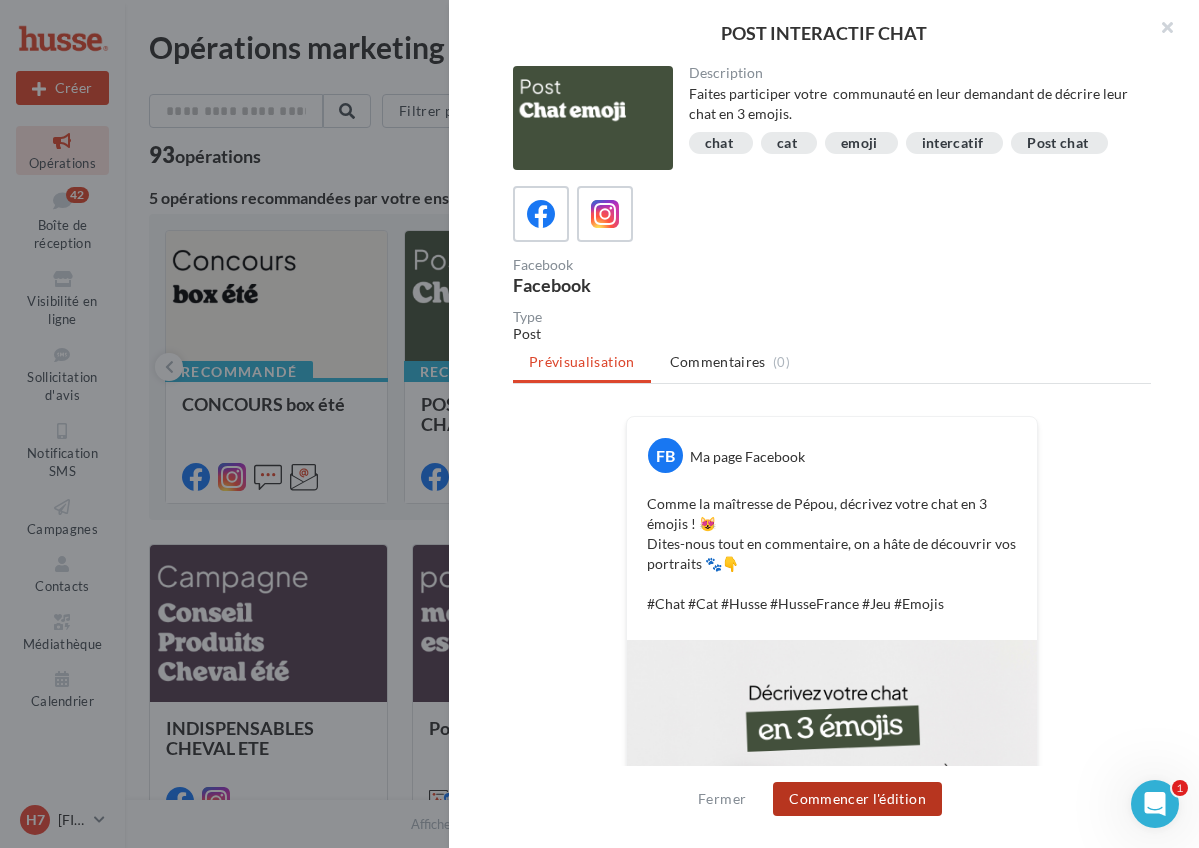 click on "Commencer l'édition" at bounding box center [857, 799] 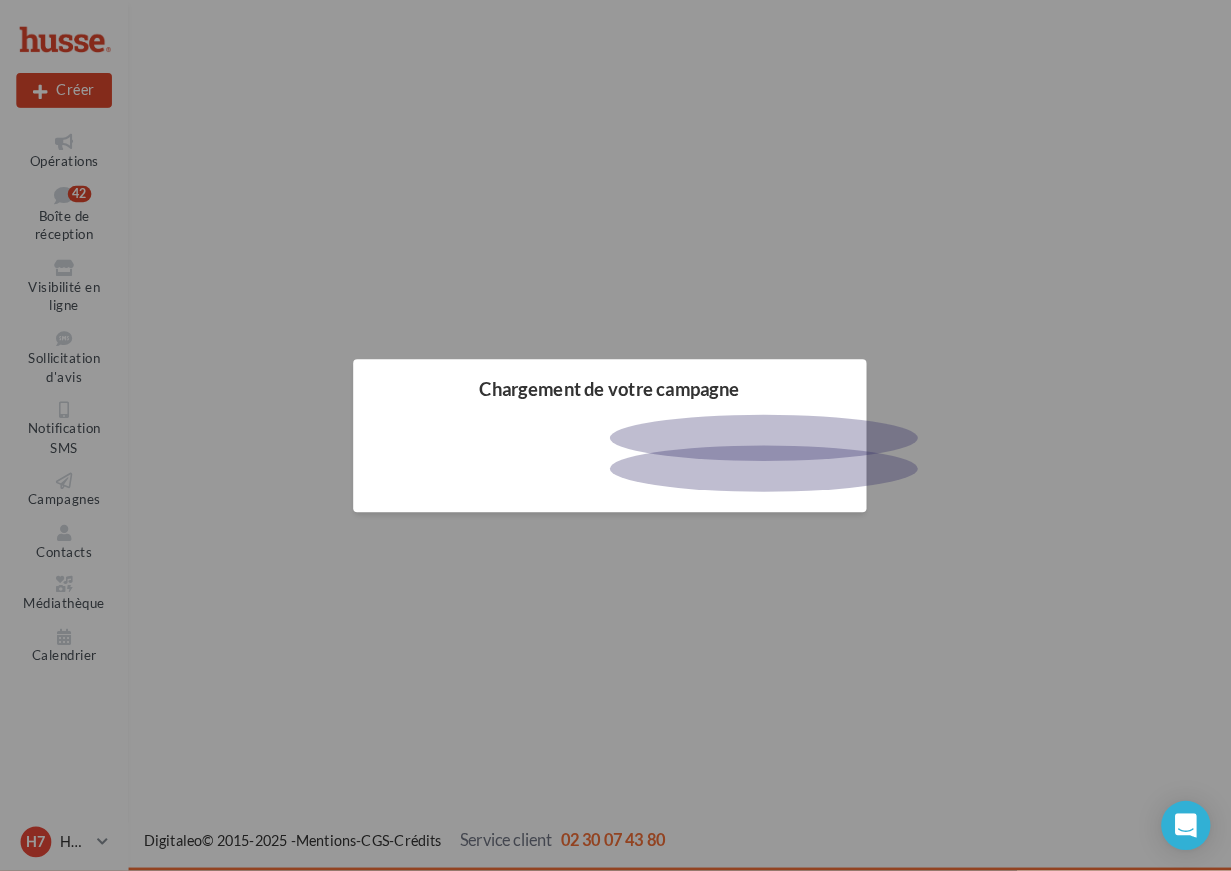 scroll, scrollTop: 0, scrollLeft: 0, axis: both 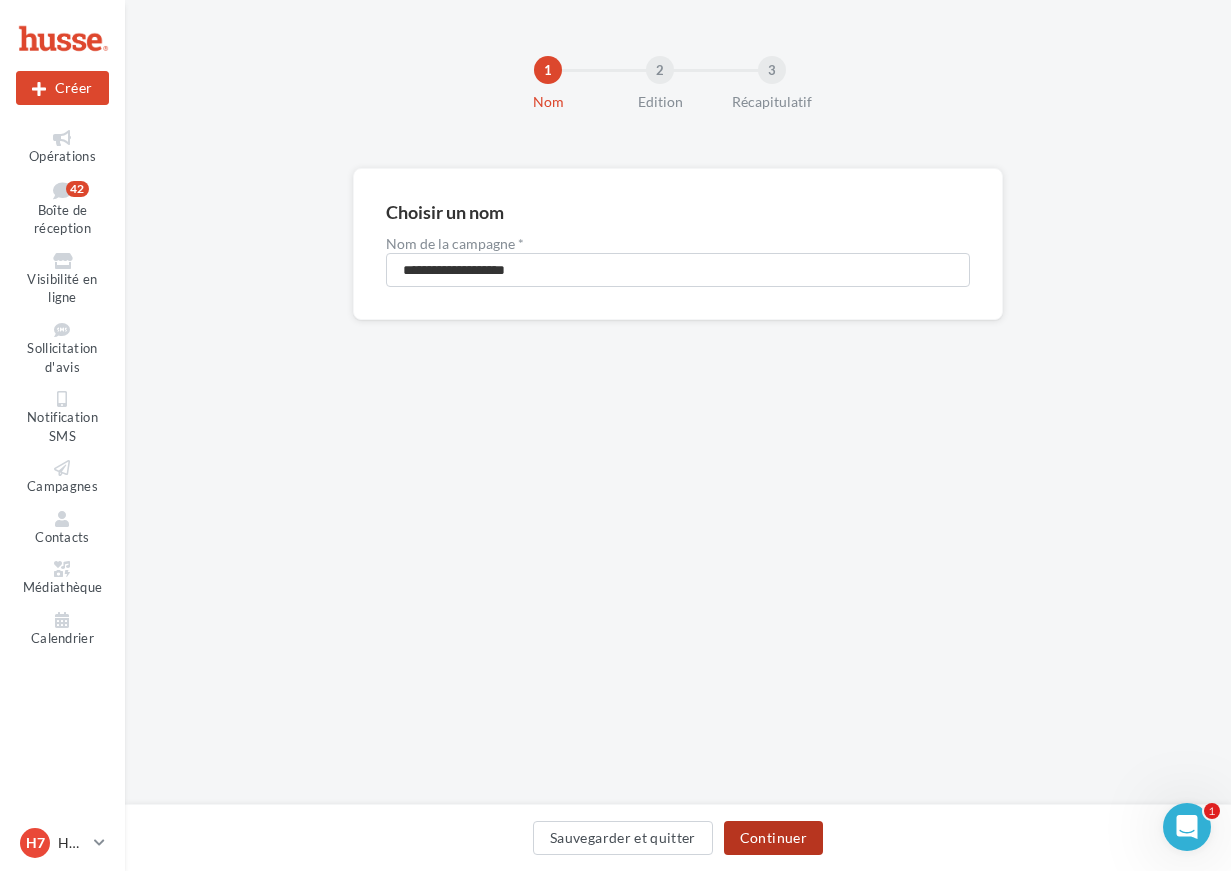click on "Continuer" at bounding box center (773, 838) 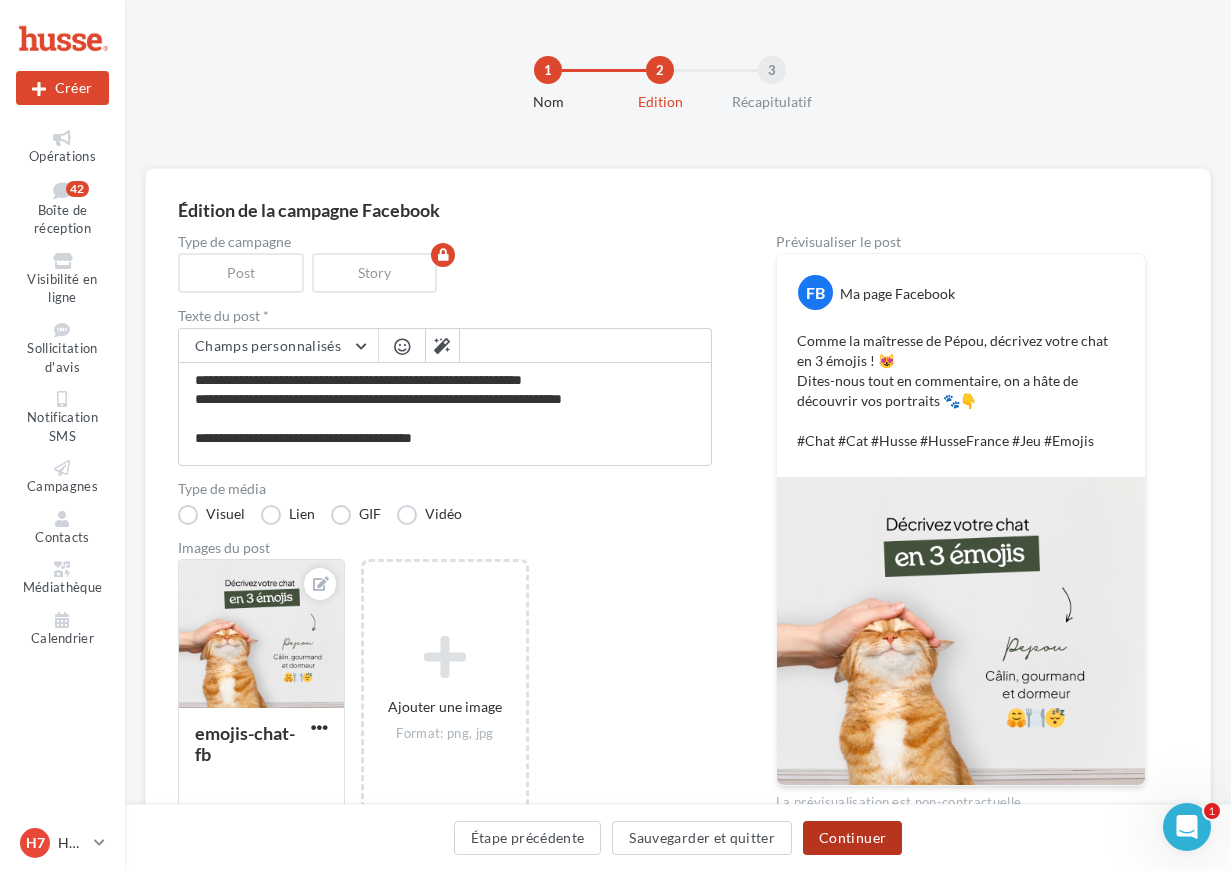 click on "Continuer" at bounding box center [852, 838] 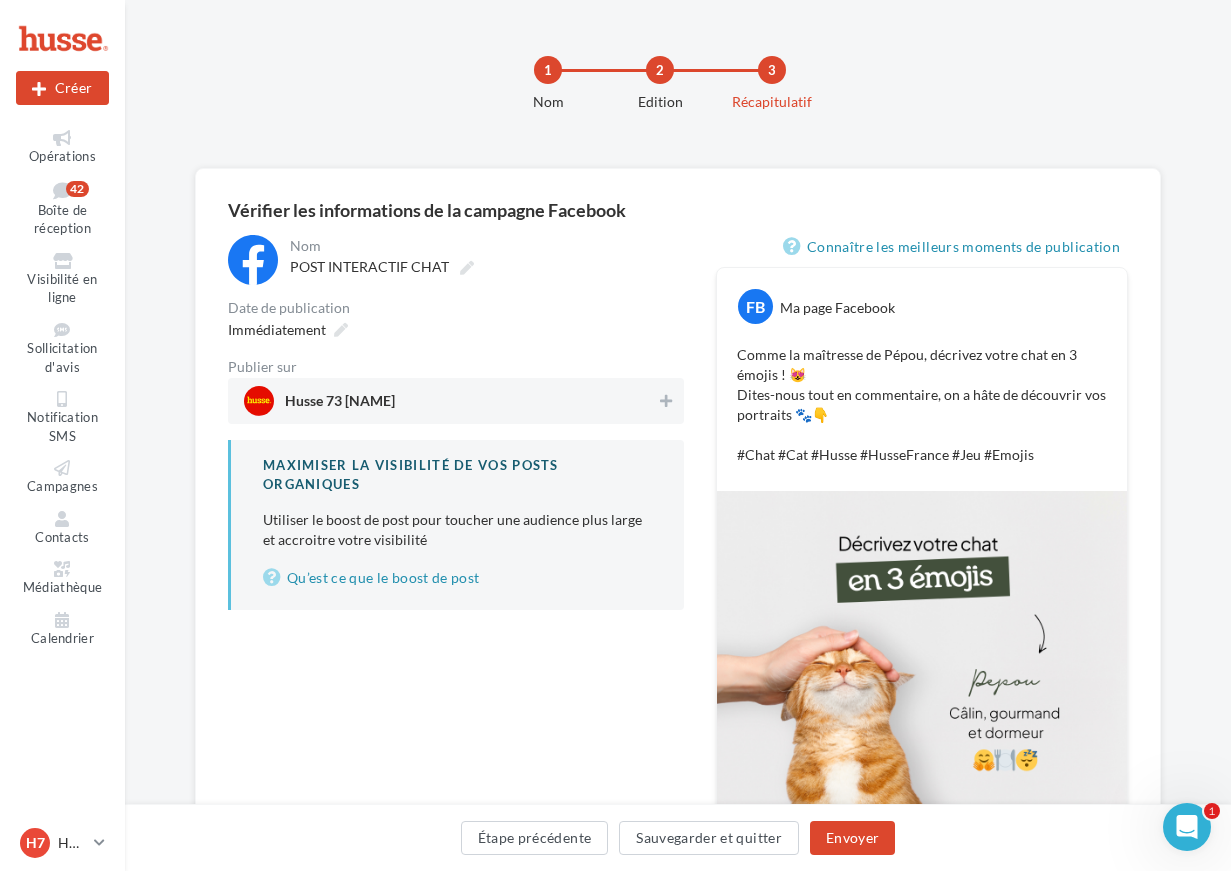 click on "Husse [NUMBER] [FIRST]" at bounding box center [450, 401] 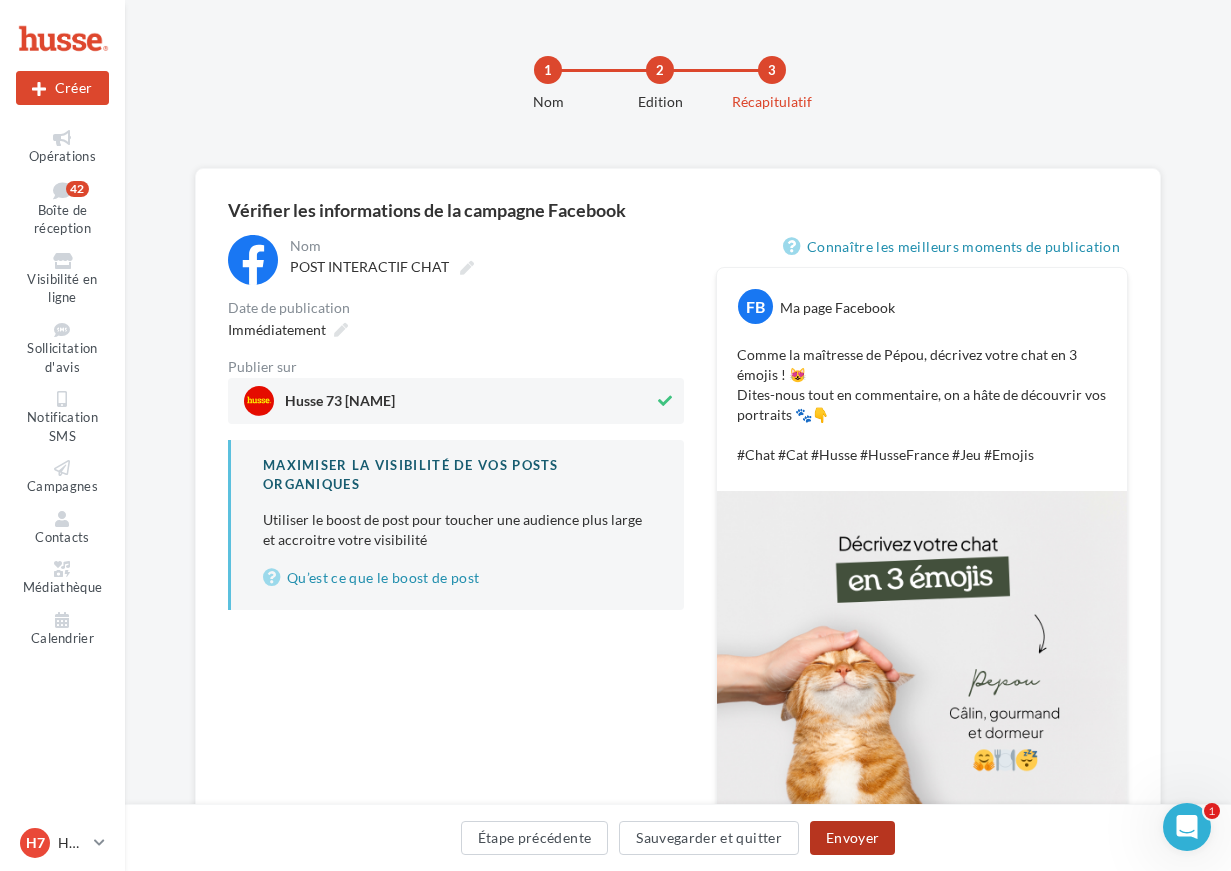 click on "Envoyer" at bounding box center [852, 838] 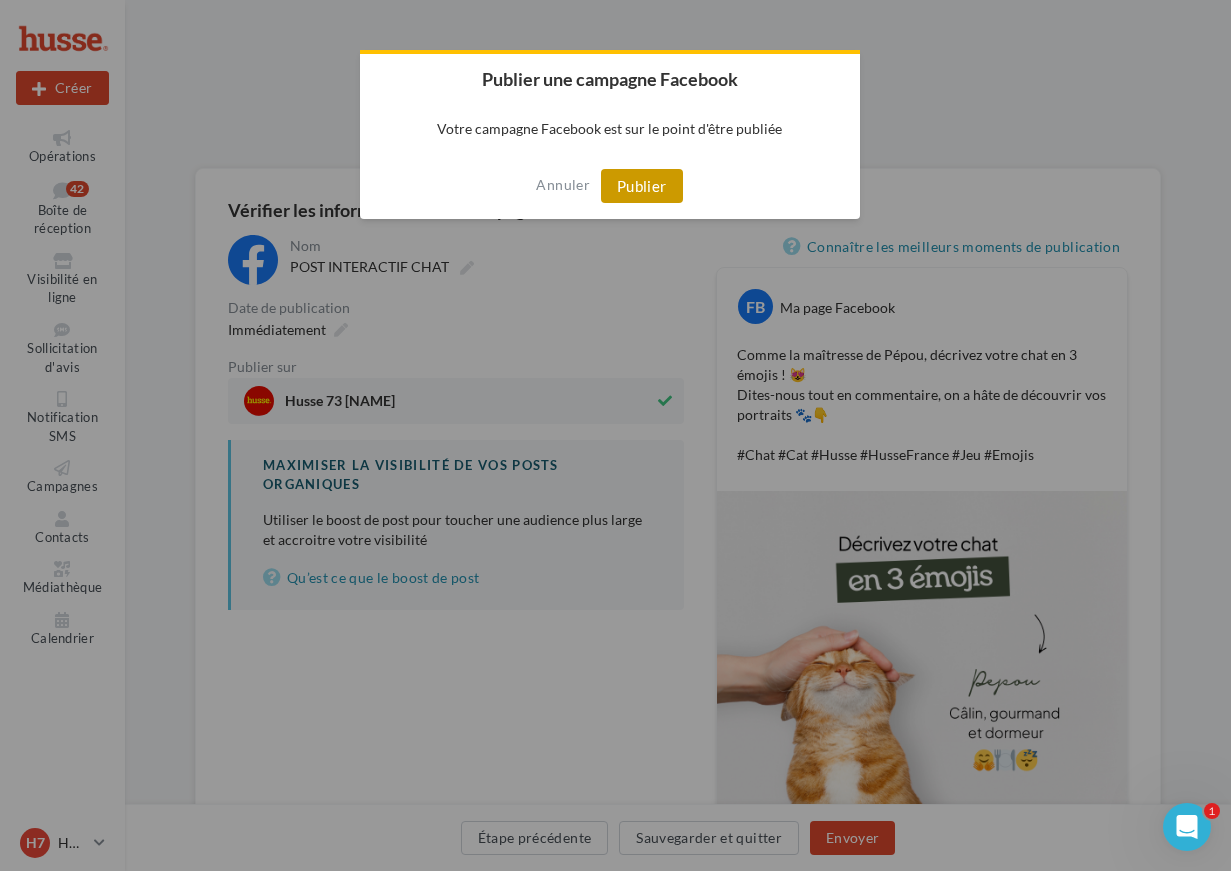 click on "Publier" at bounding box center [642, 186] 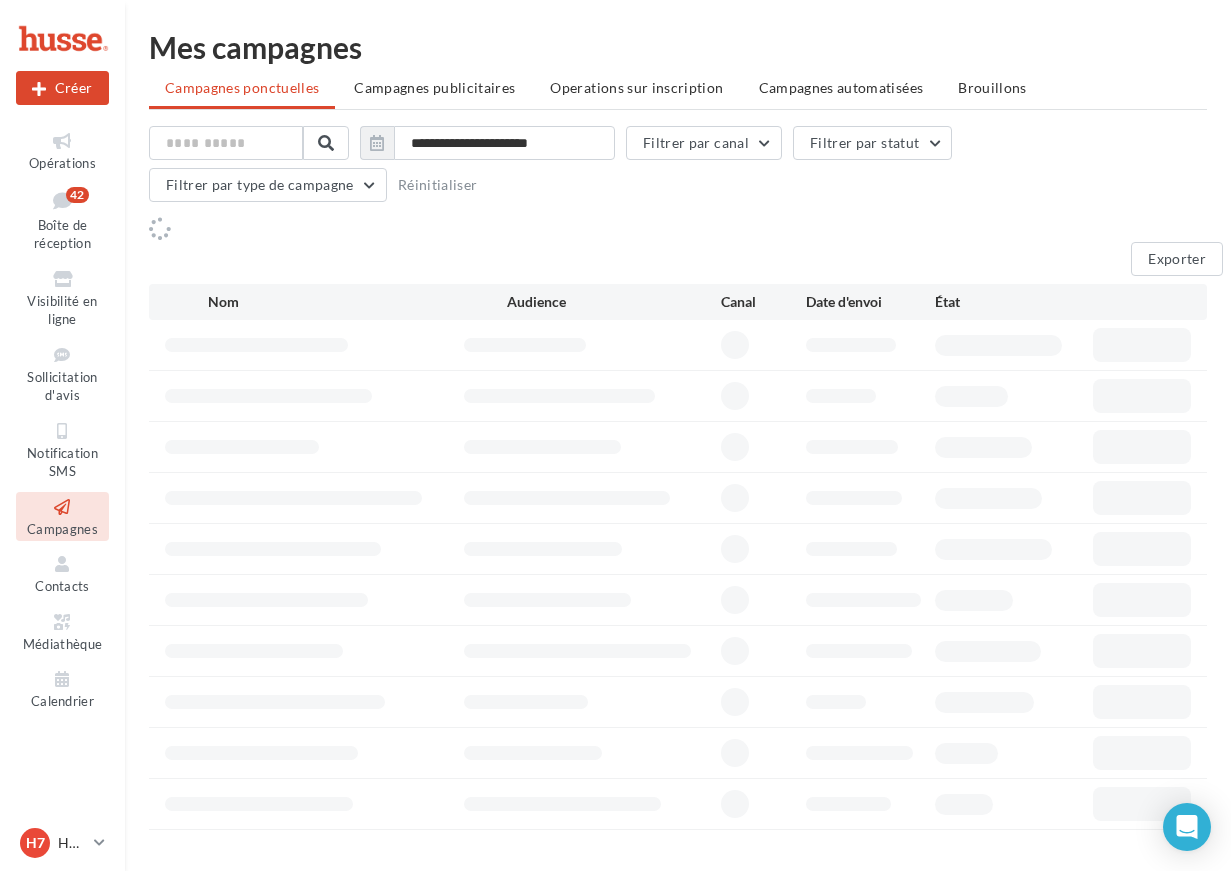 scroll, scrollTop: 0, scrollLeft: 0, axis: both 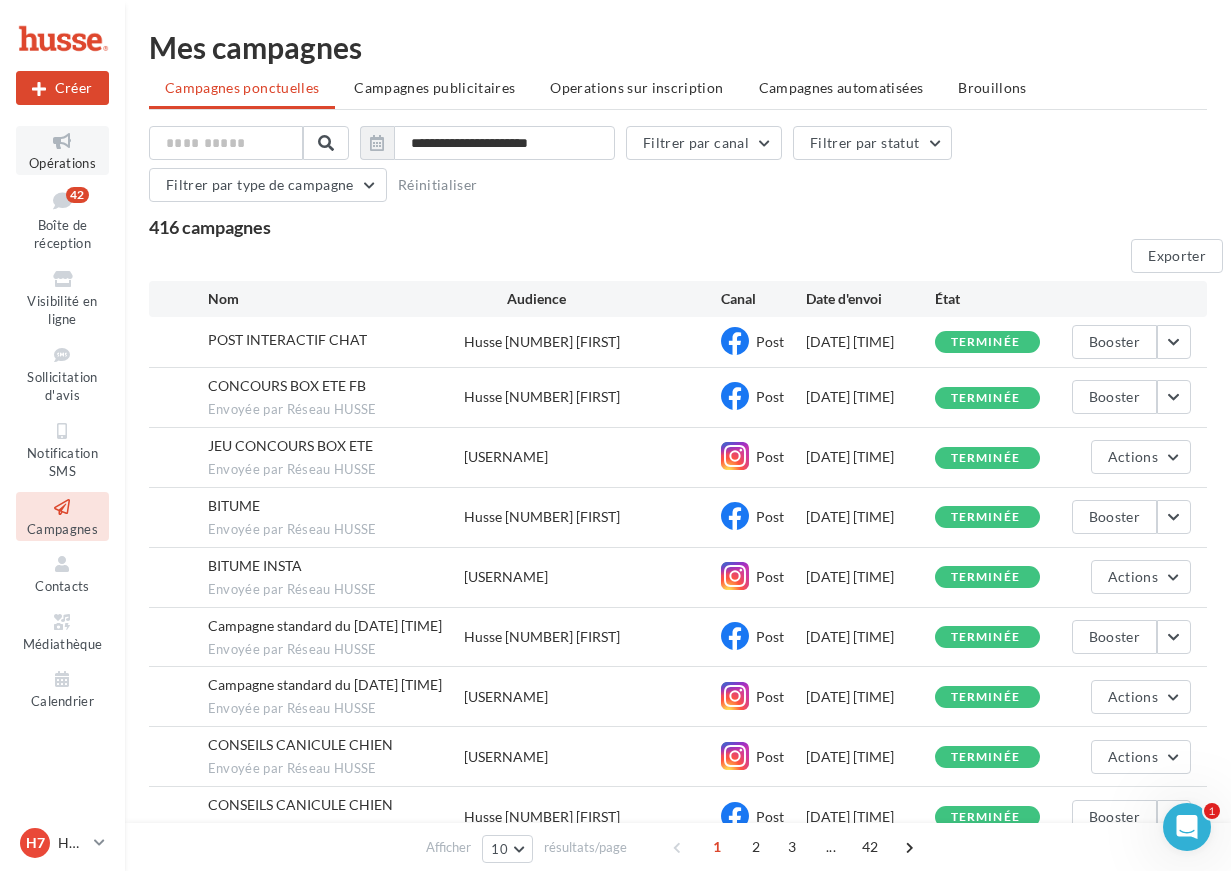 click on "Opérations" at bounding box center (62, 163) 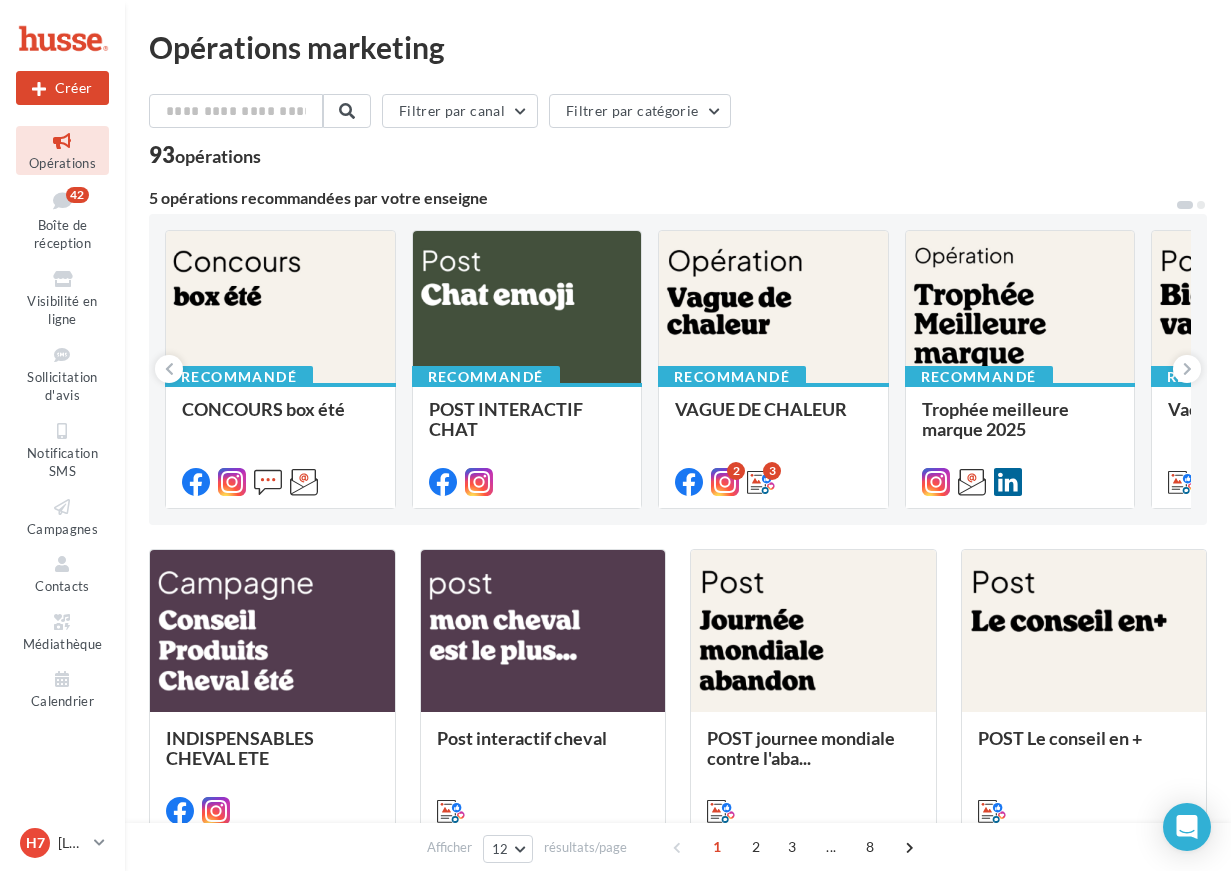 scroll, scrollTop: 0, scrollLeft: 0, axis: both 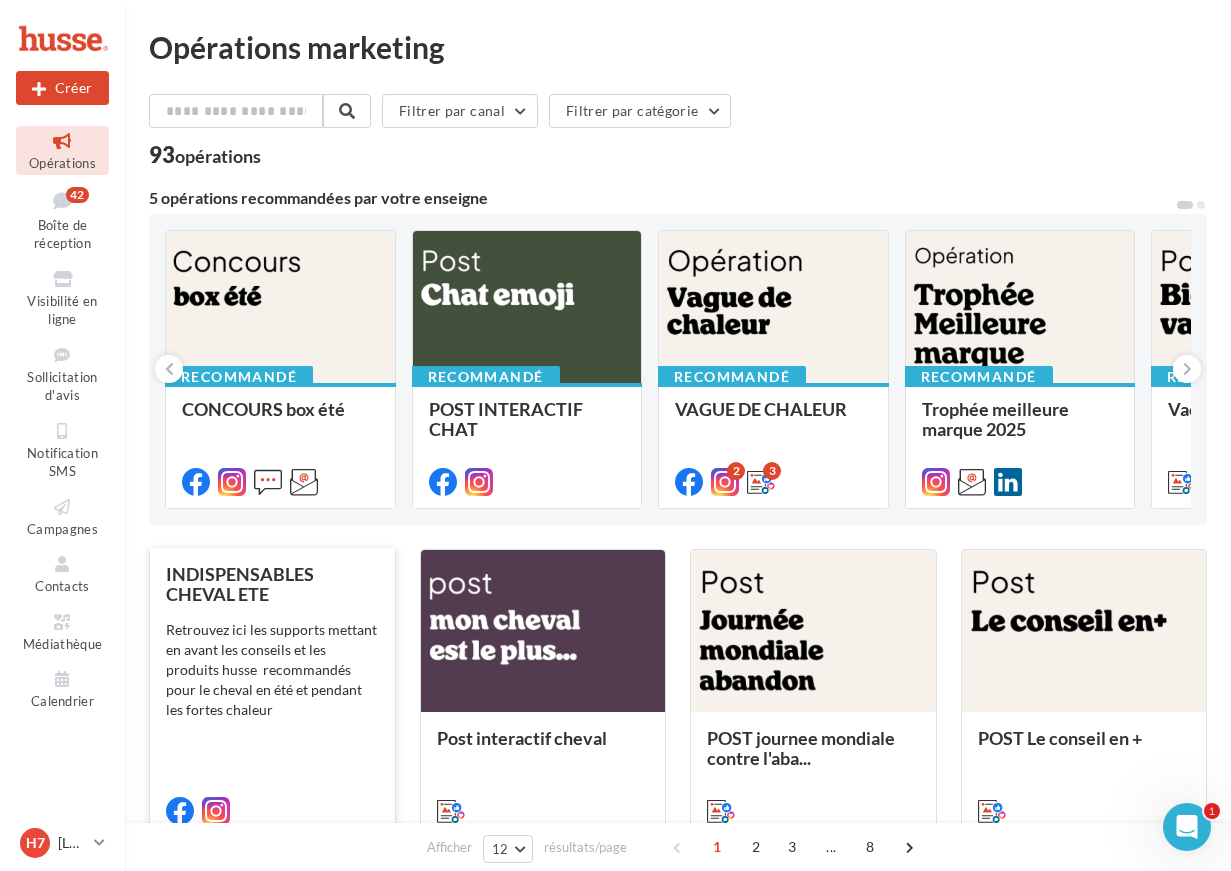 click on "Retrouvez ici les supports mettant en avant les conseils et les produits husse  recommandés pour le cheval en été et pendant les fortes chaleur" at bounding box center [272, 670] 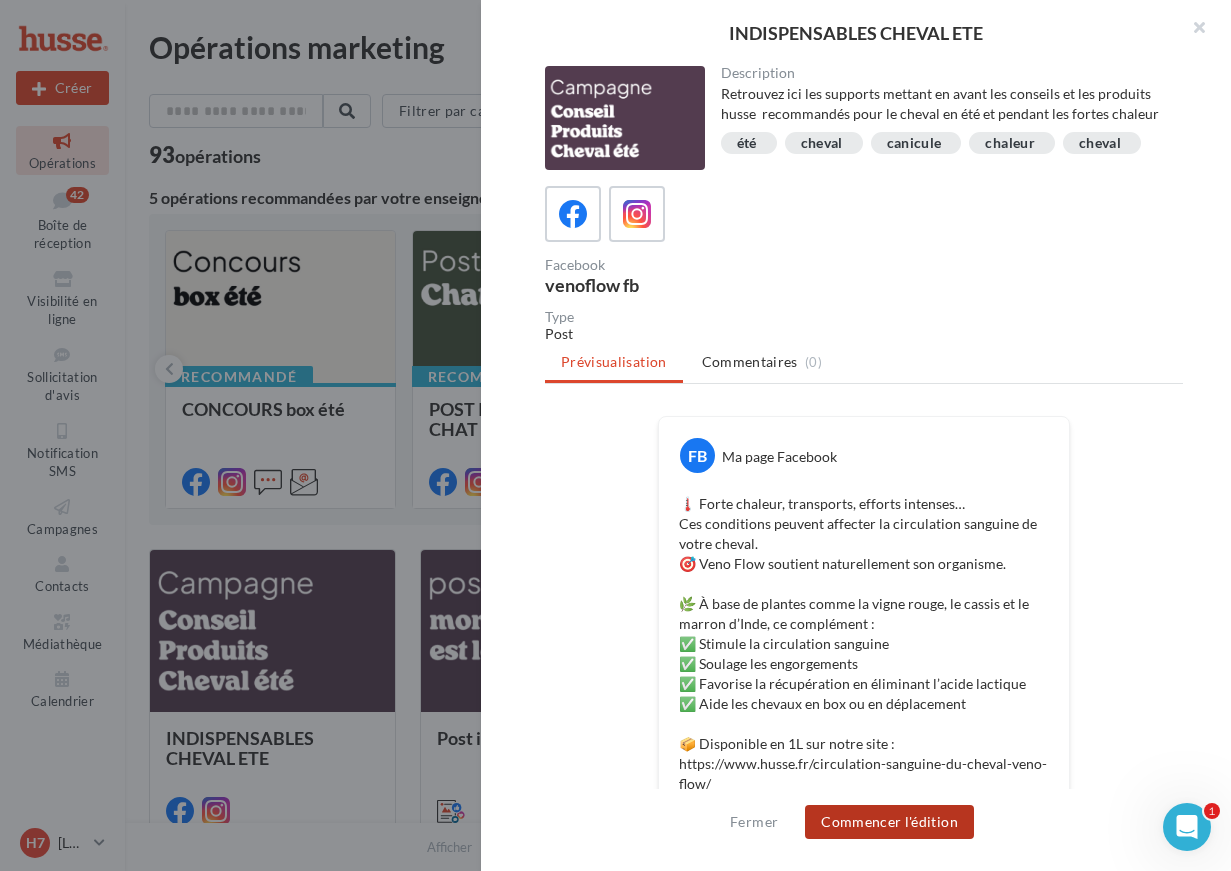 click on "Commencer l'édition" at bounding box center (889, 822) 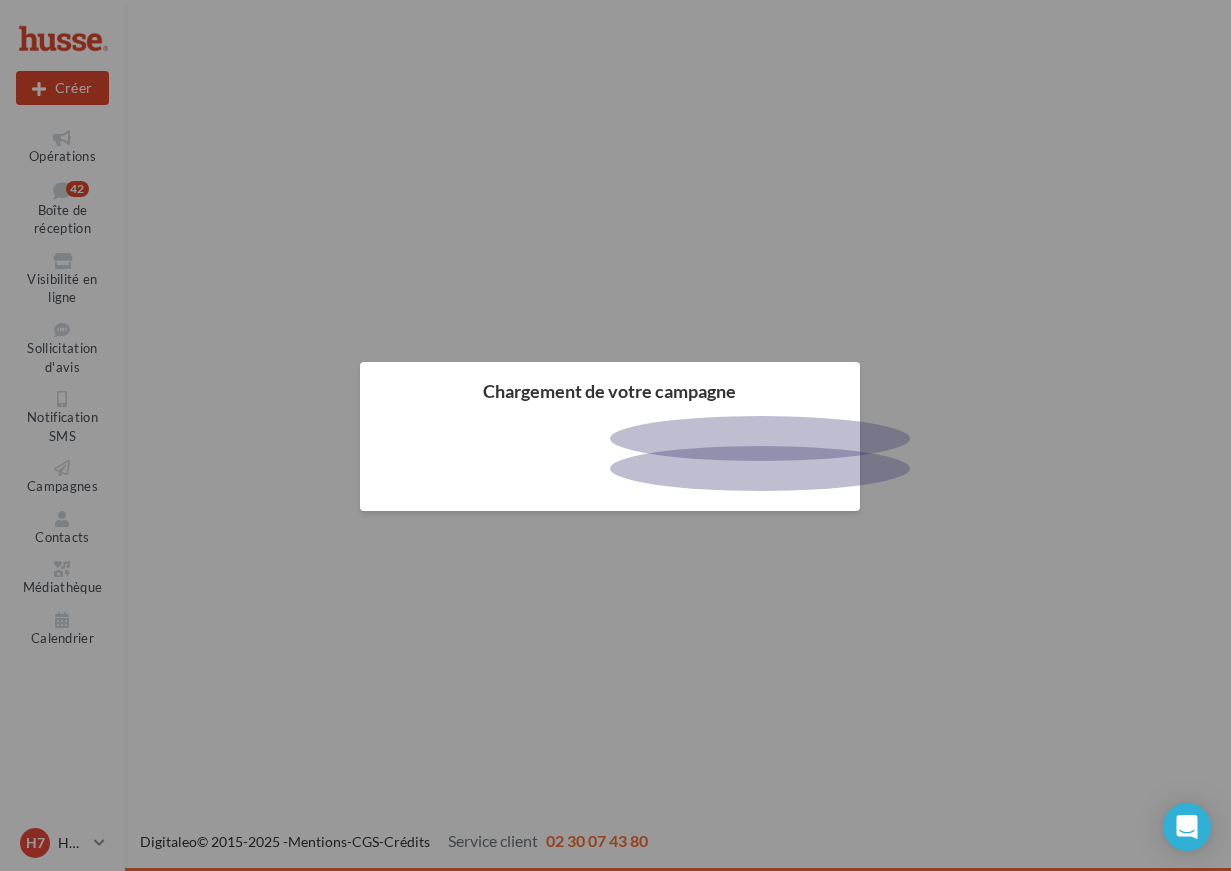 scroll, scrollTop: 0, scrollLeft: 0, axis: both 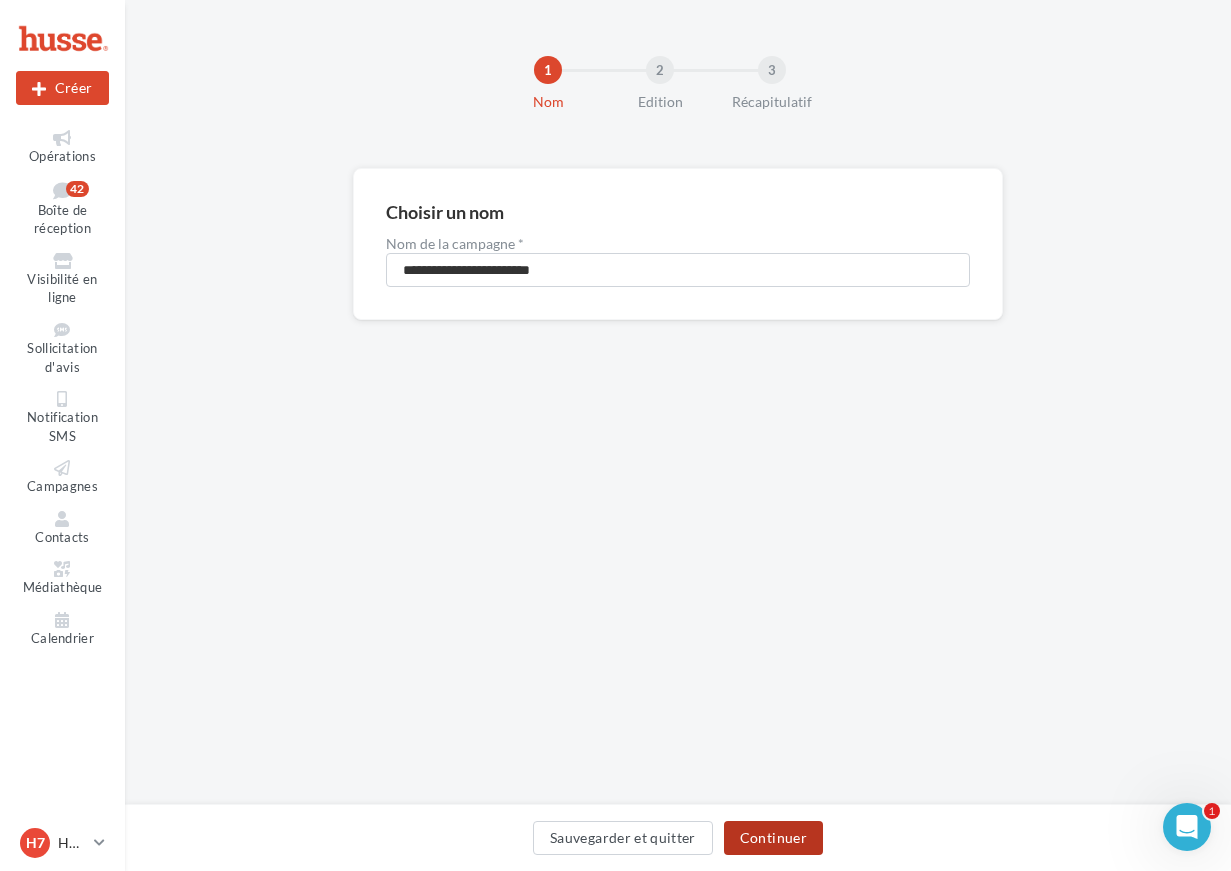 click on "Continuer" at bounding box center (773, 838) 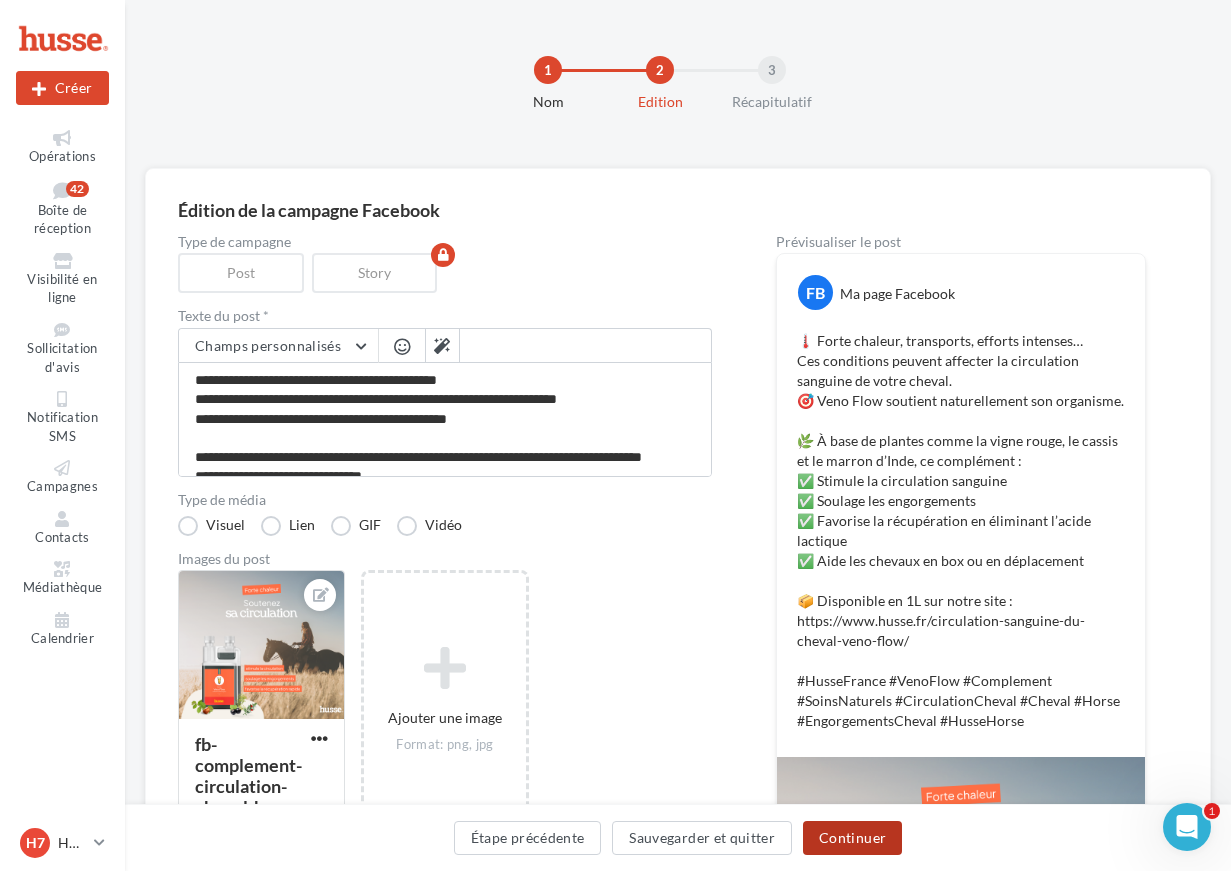 click on "Continuer" at bounding box center (852, 838) 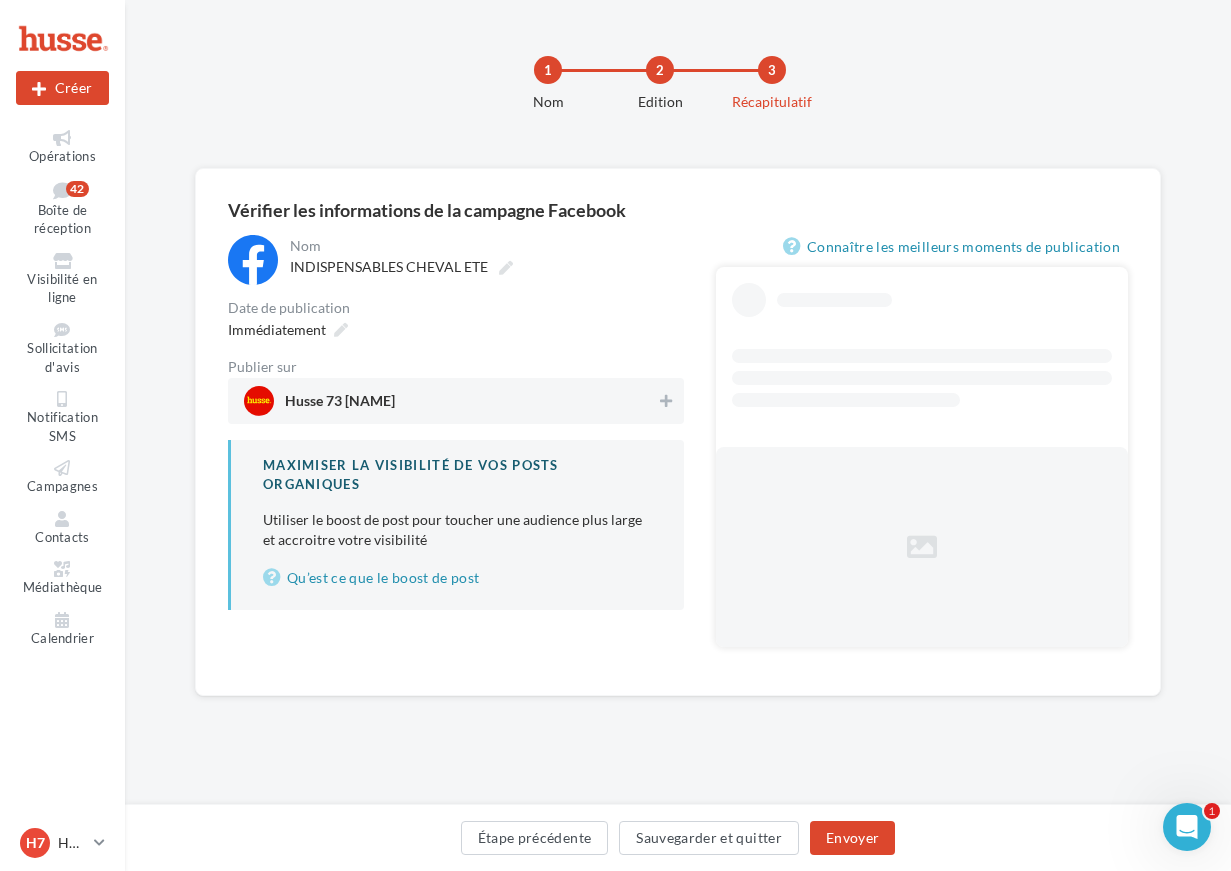 click on "Husse 73 [NAME]" at bounding box center (450, 401) 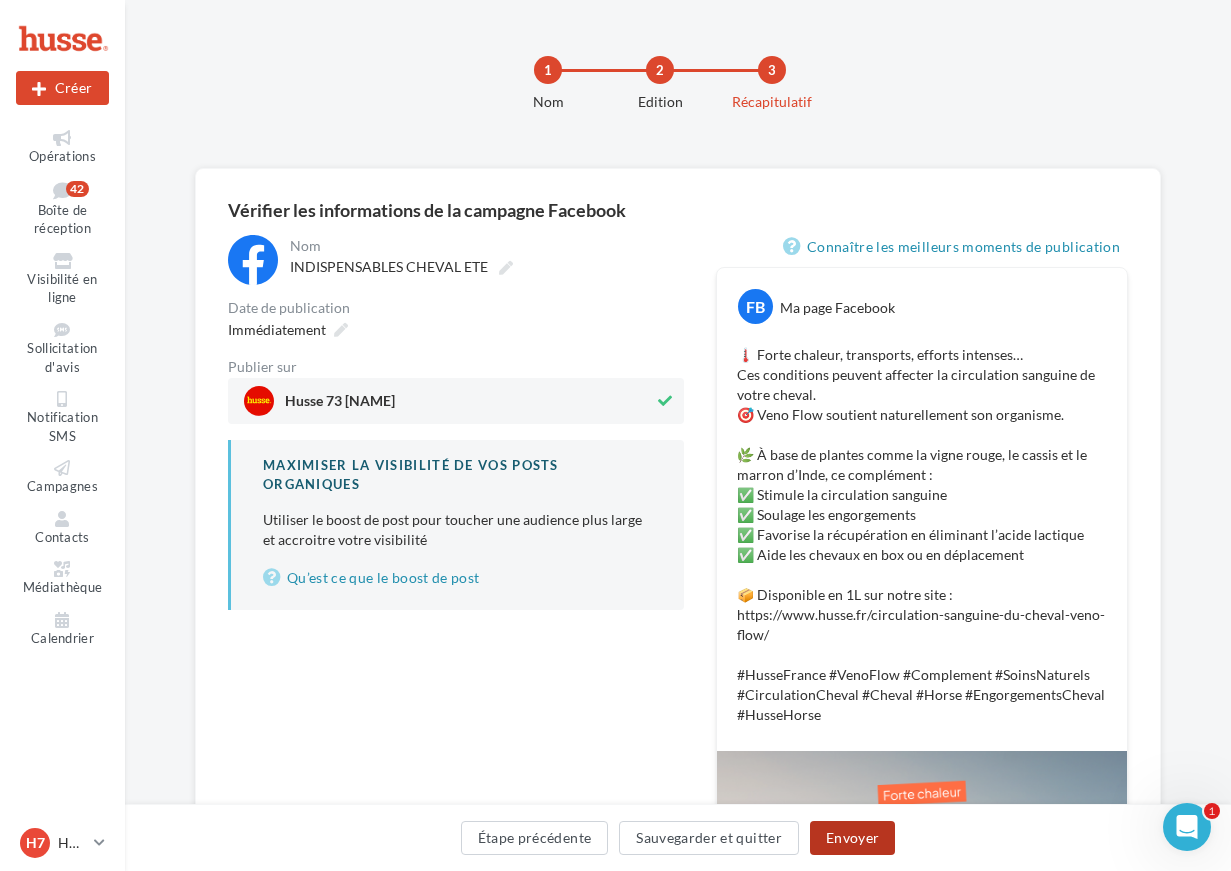 click on "Envoyer" at bounding box center (852, 838) 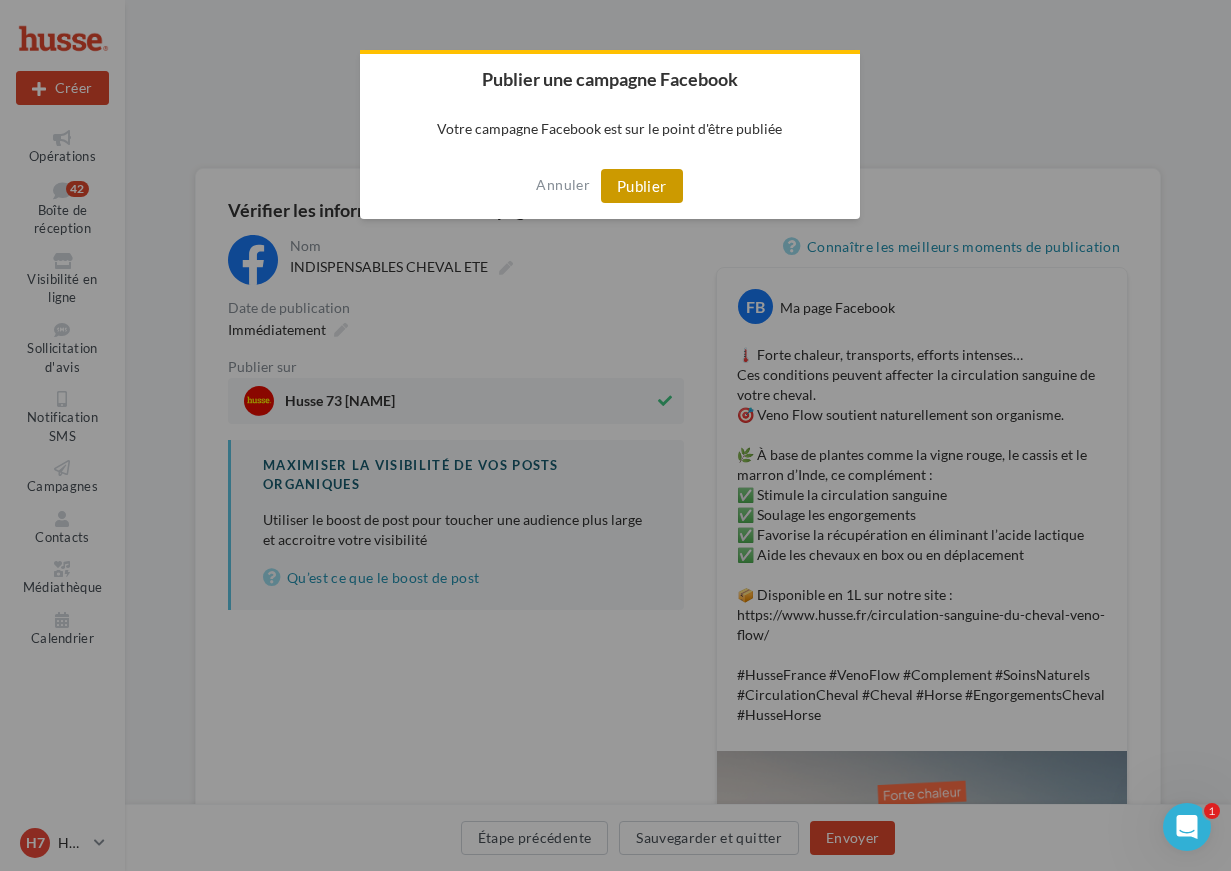click on "Publier" at bounding box center (642, 186) 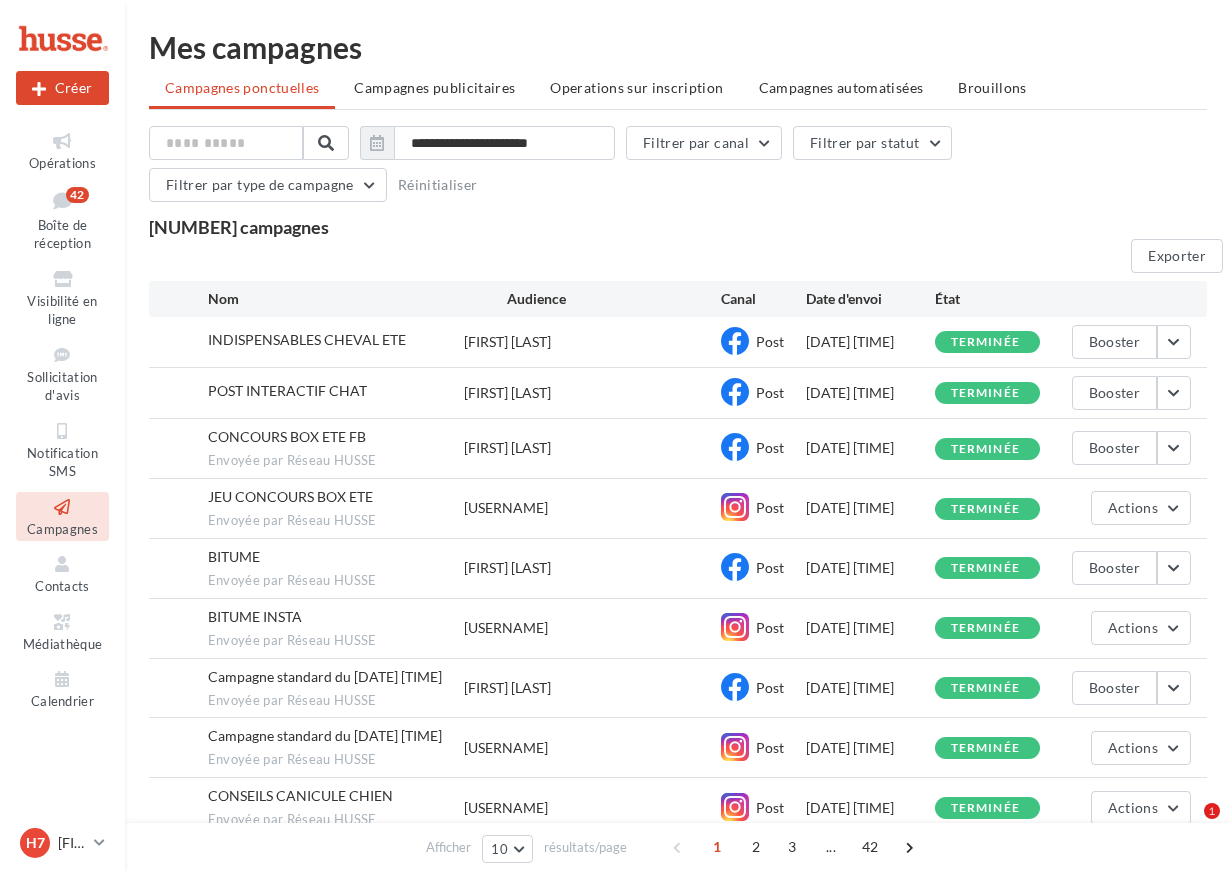 scroll, scrollTop: 0, scrollLeft: 0, axis: both 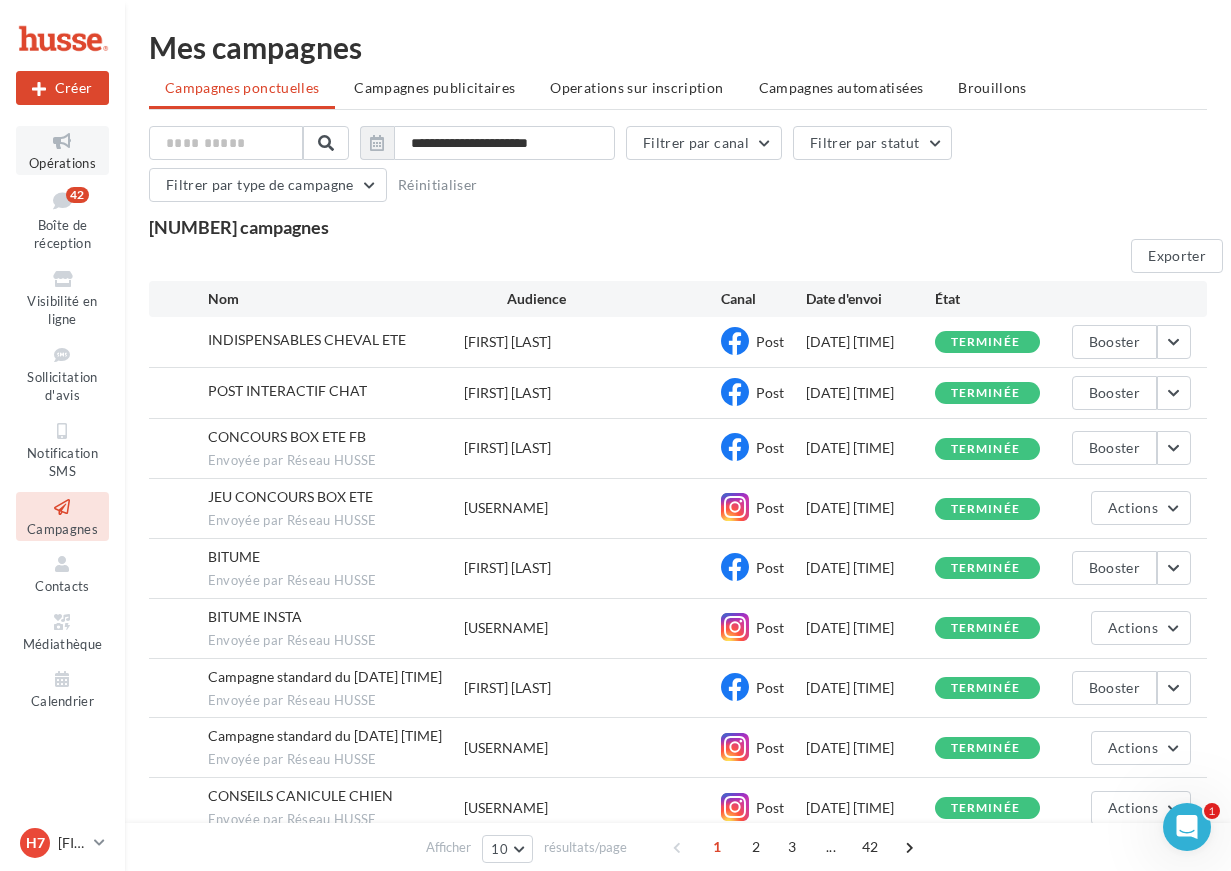click on "Opérations" at bounding box center (62, 150) 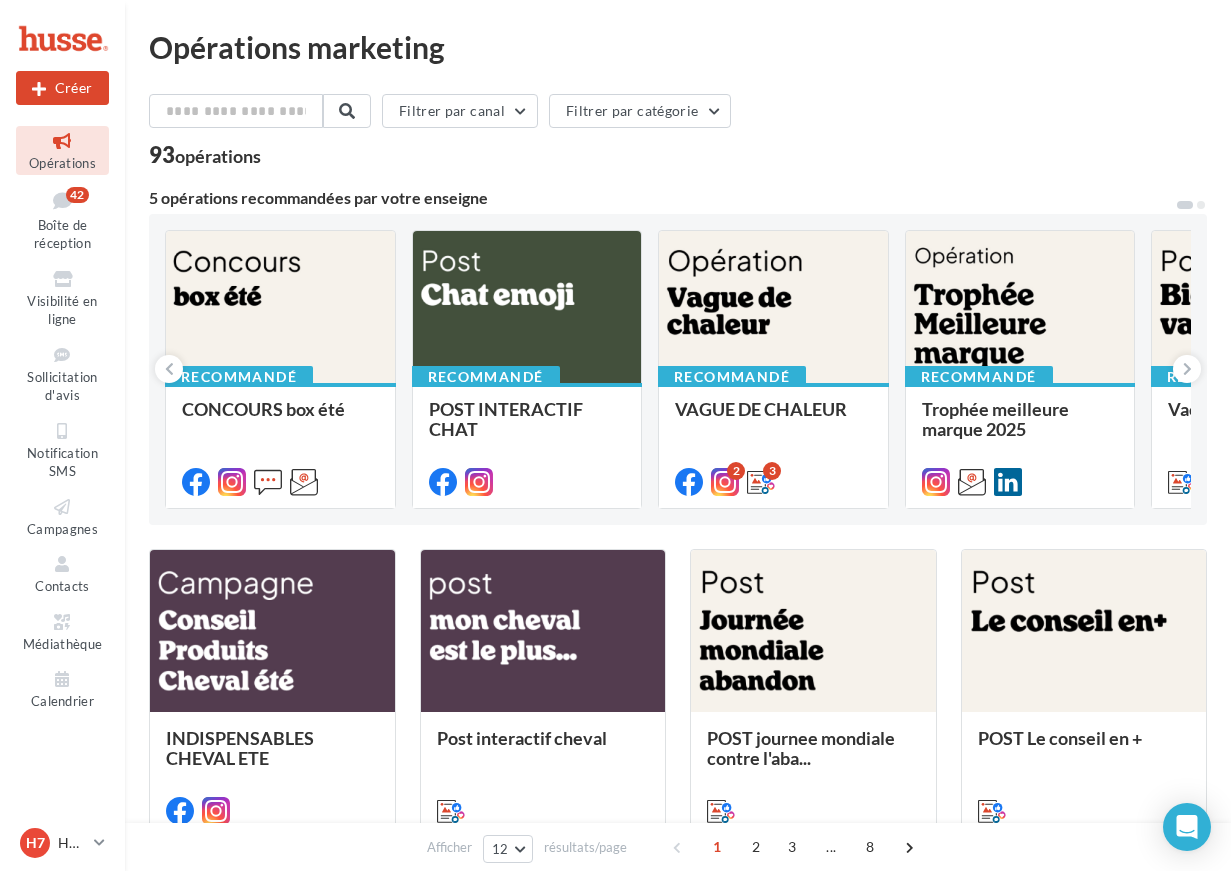 scroll, scrollTop: 0, scrollLeft: 0, axis: both 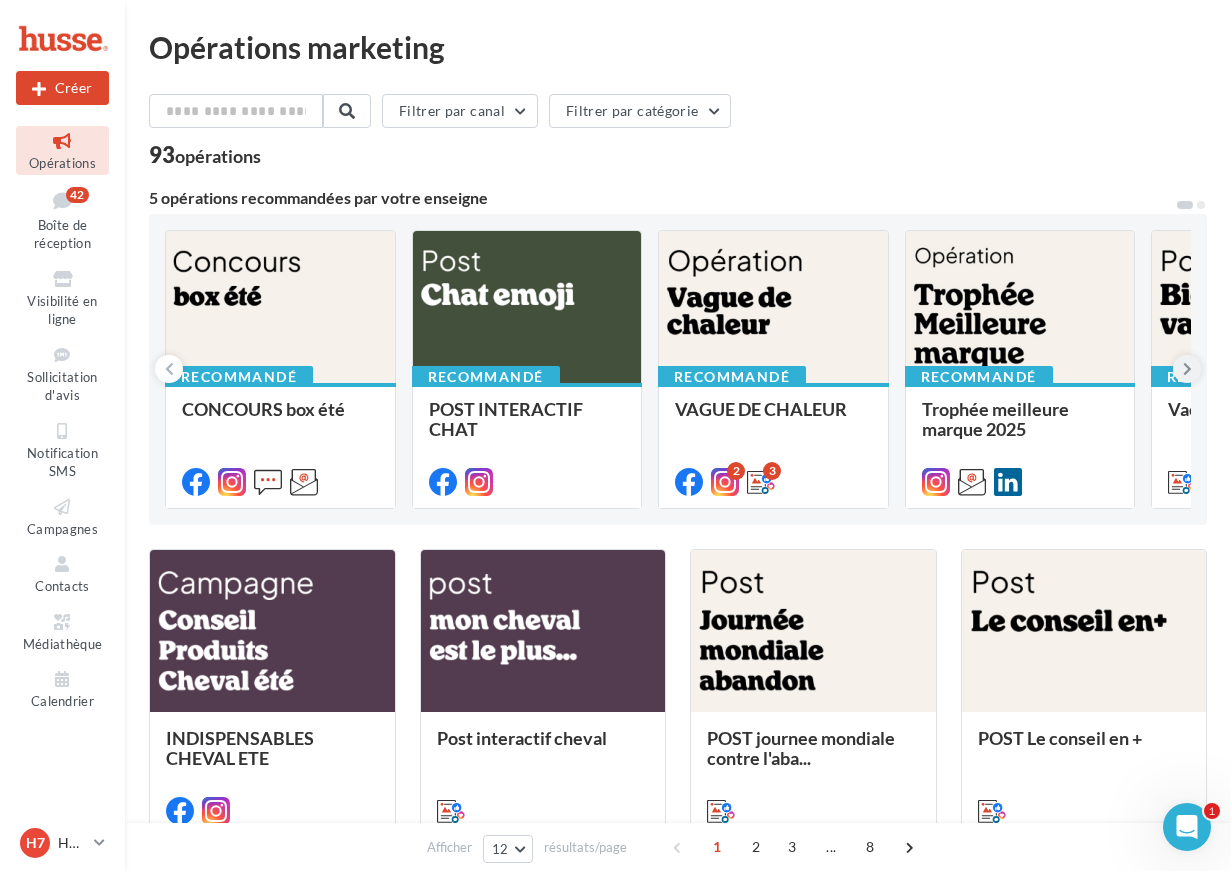 click at bounding box center (1187, 369) 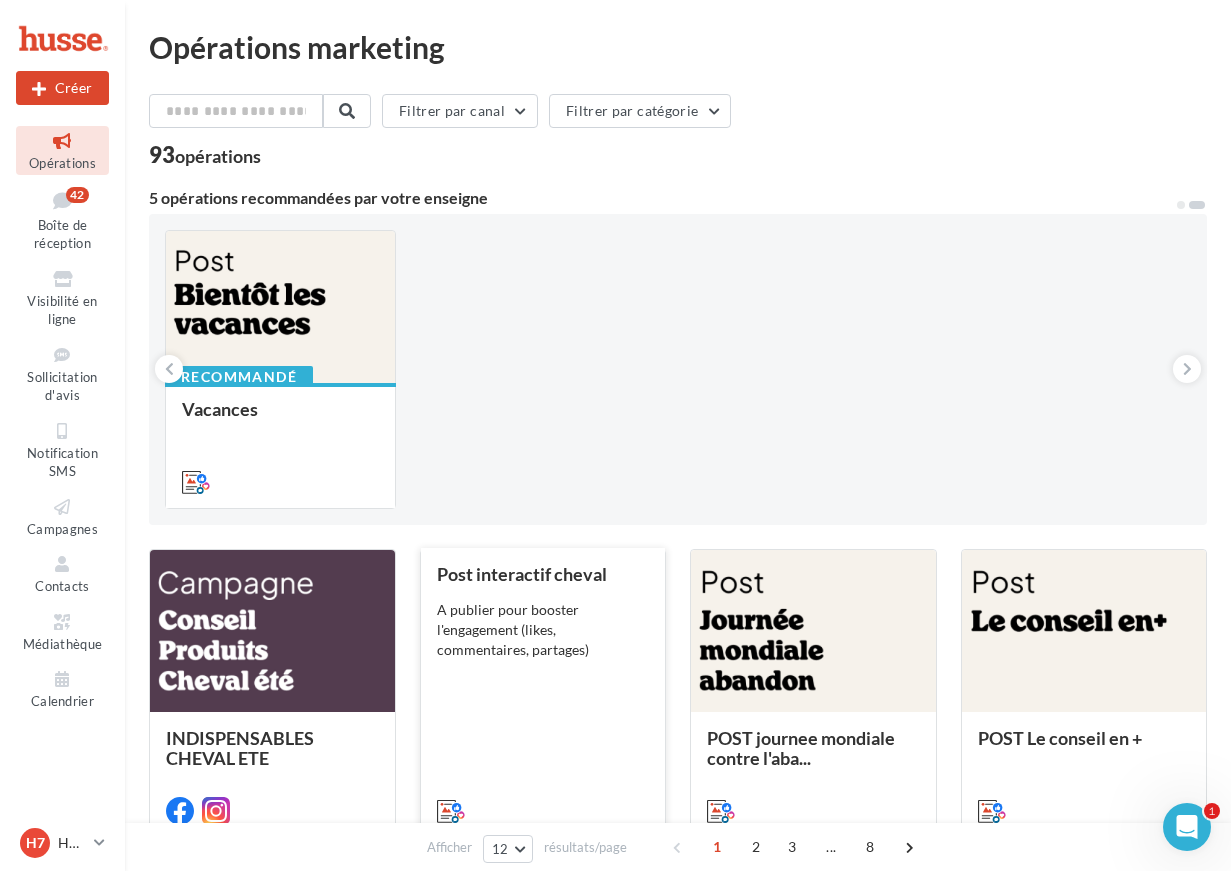 click on "Post interactif cheval        A publier pour booster l'engagement (likes, commentaires, partages)" at bounding box center (272, 773) 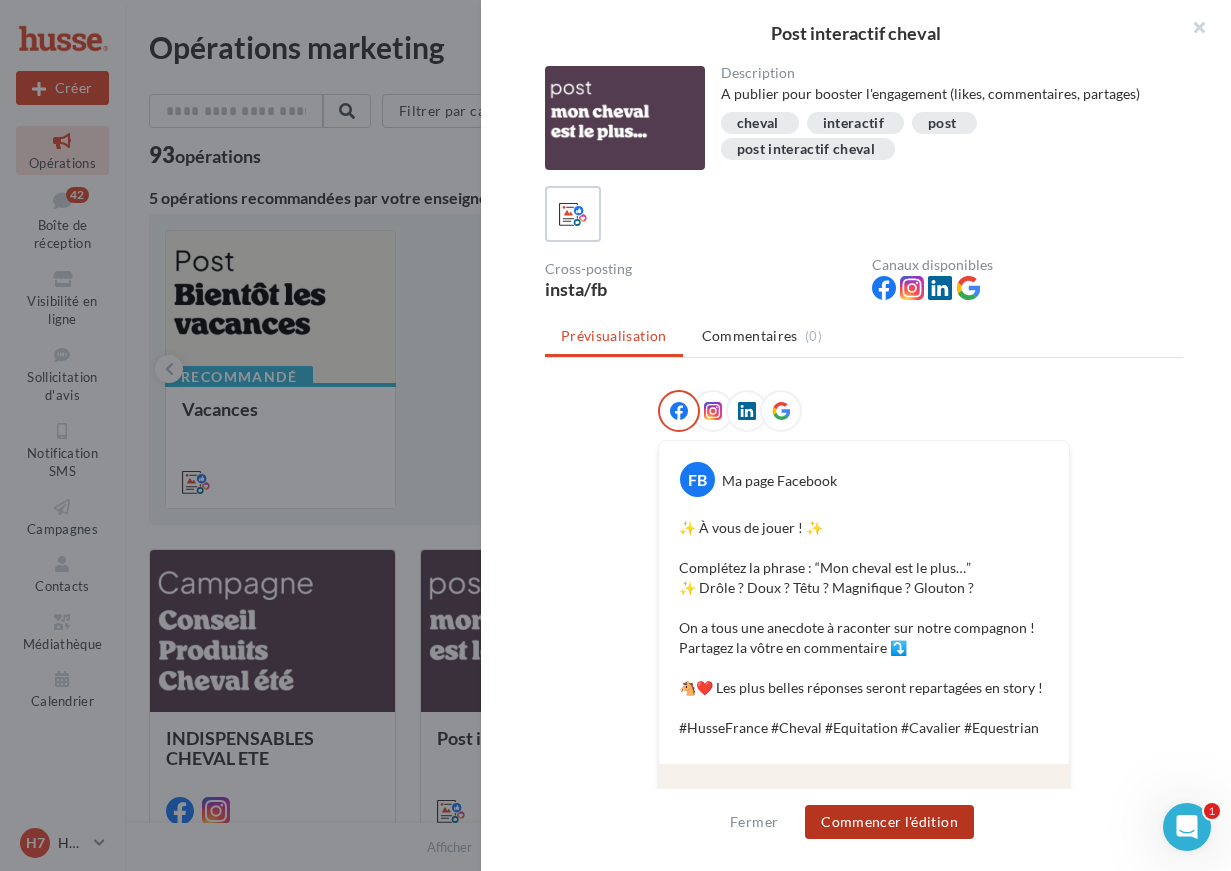click on "Commencer l'édition" at bounding box center [889, 822] 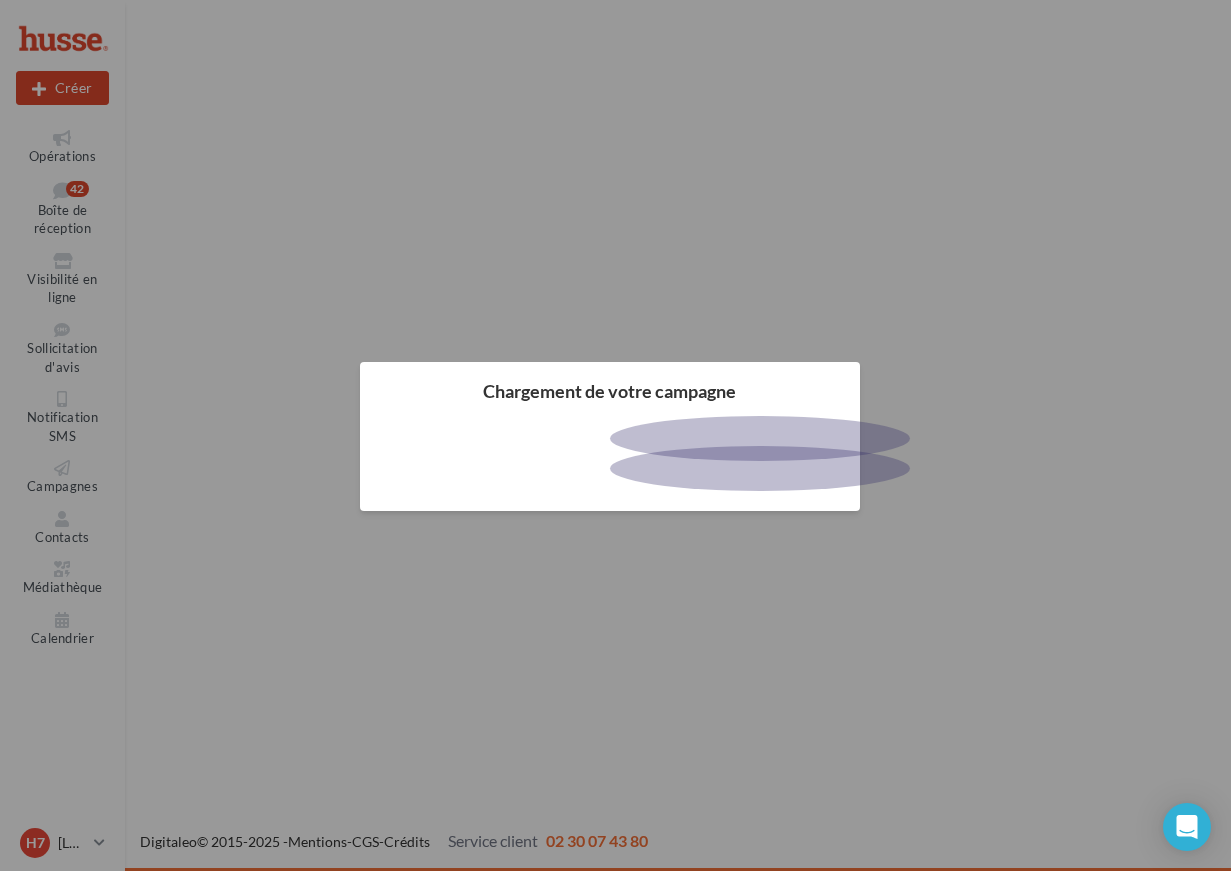 scroll, scrollTop: 0, scrollLeft: 0, axis: both 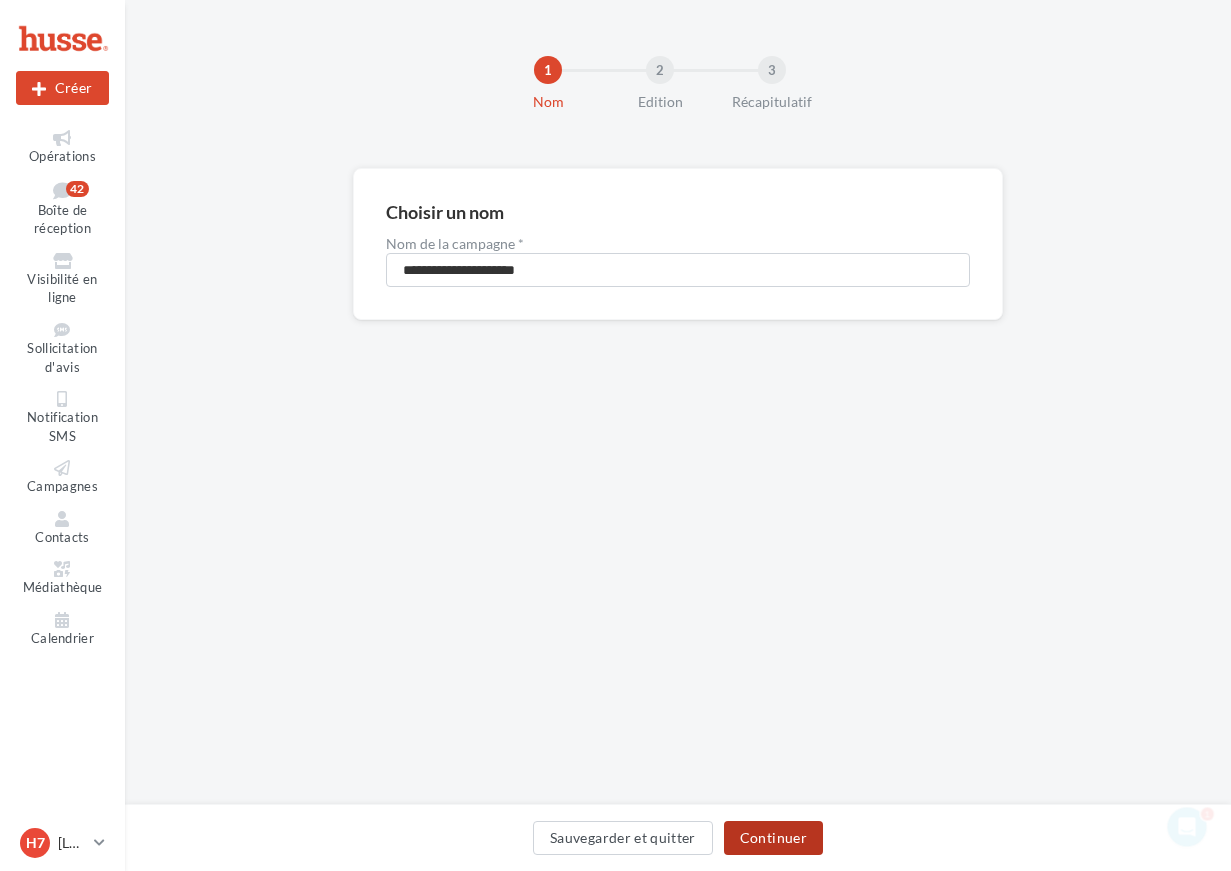 click on "Continuer" at bounding box center [773, 838] 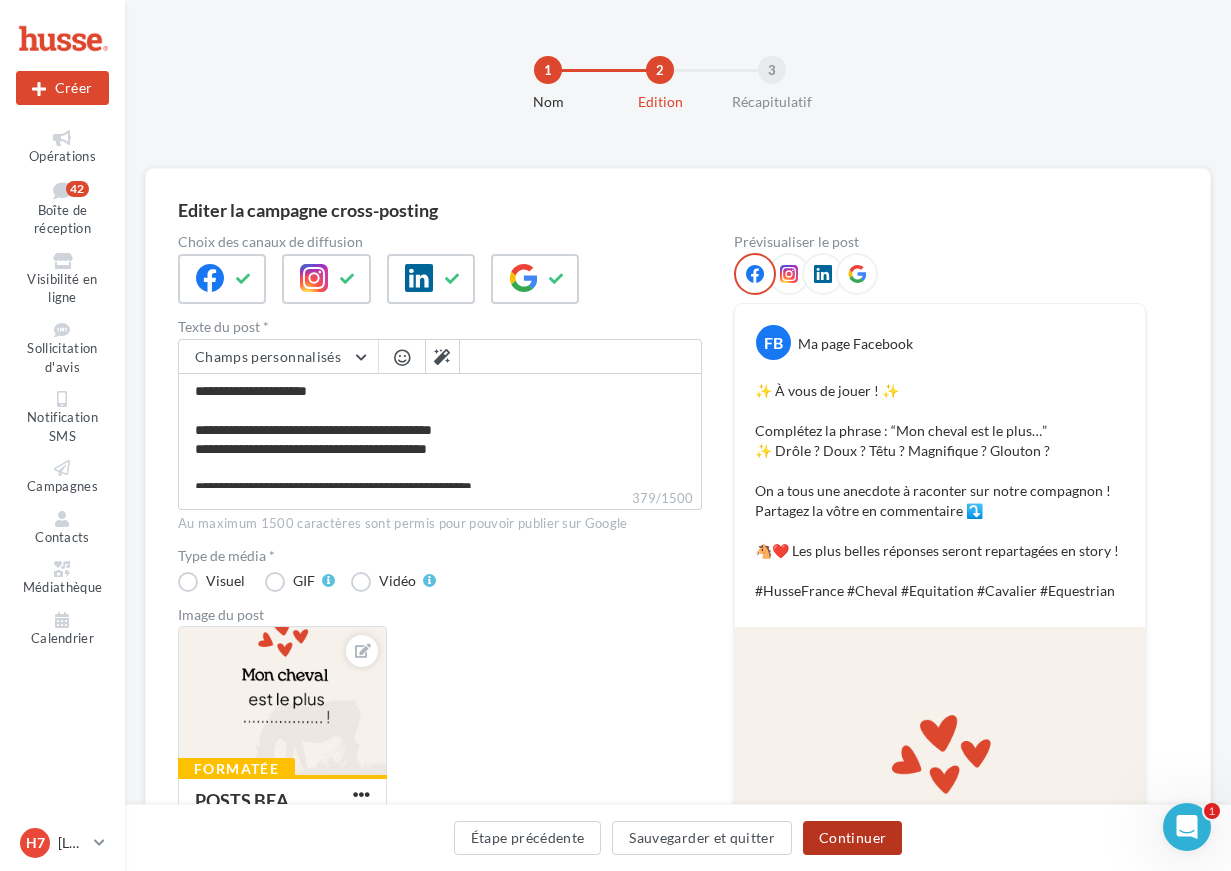click on "Continuer" at bounding box center [852, 838] 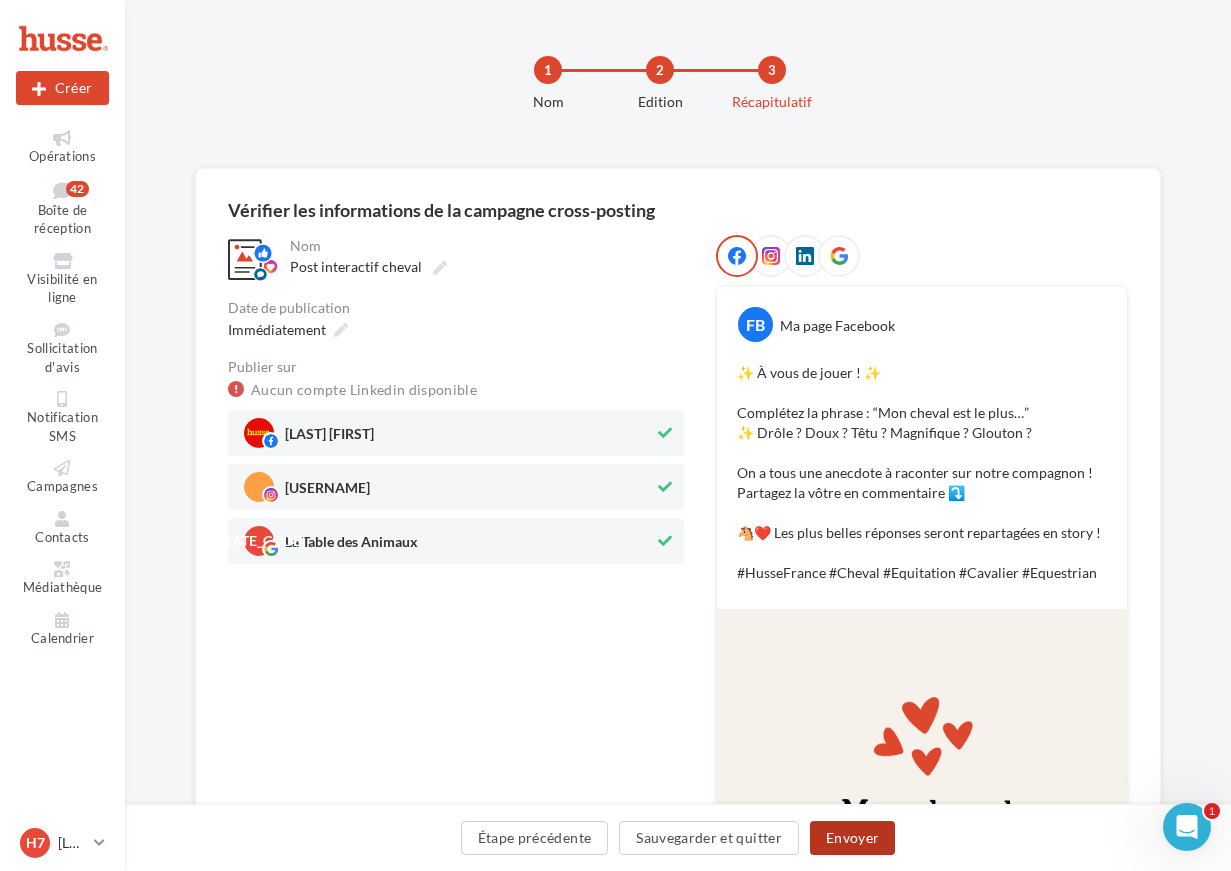 click on "Envoyer" at bounding box center [852, 838] 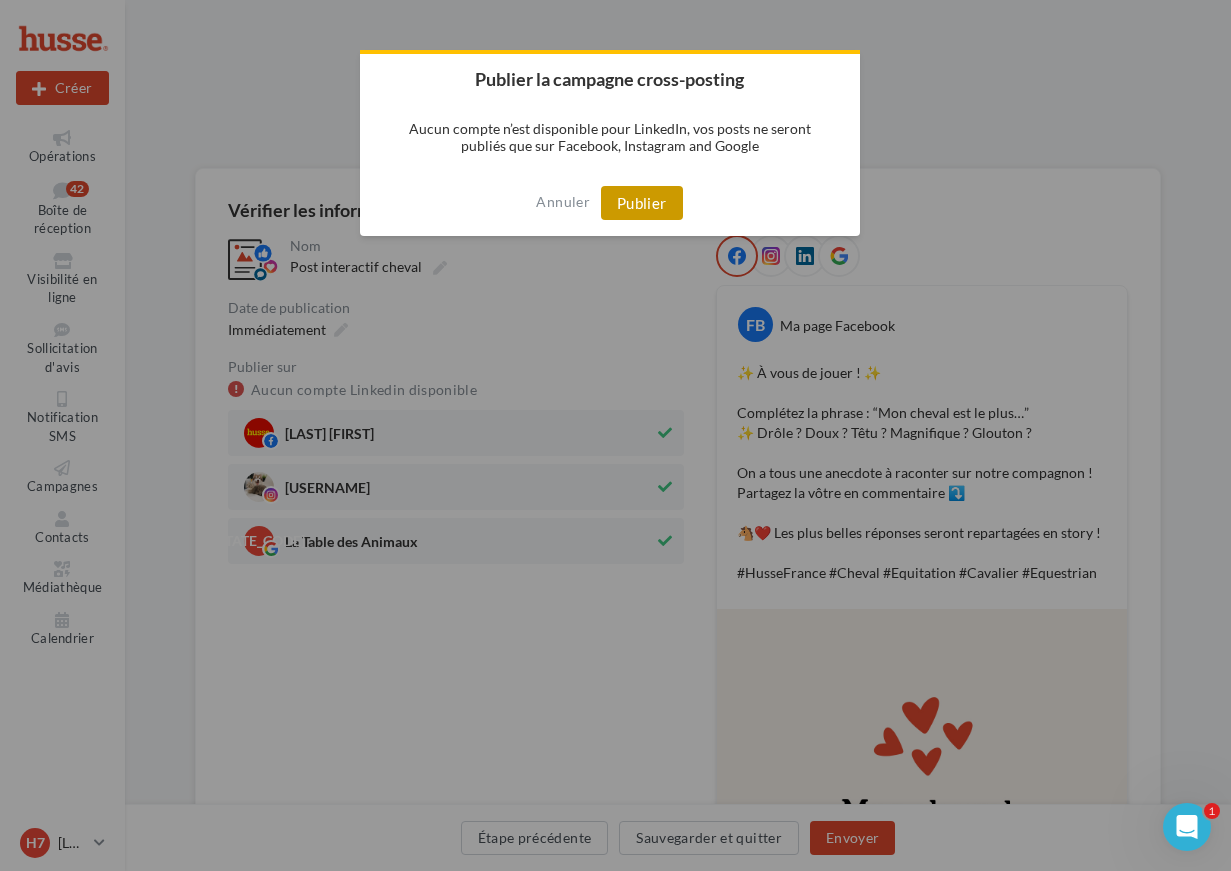 click on "Publier" at bounding box center (642, 203) 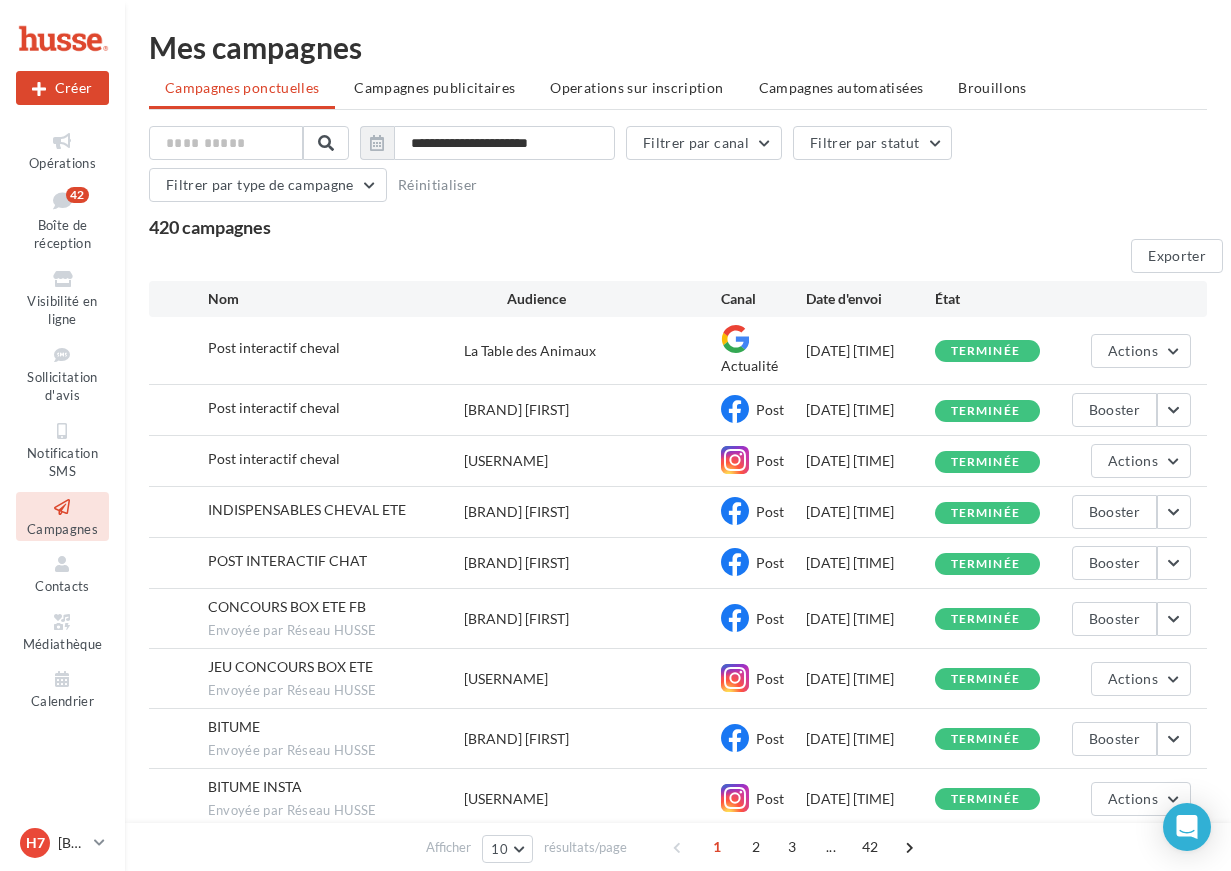 scroll, scrollTop: 0, scrollLeft: 0, axis: both 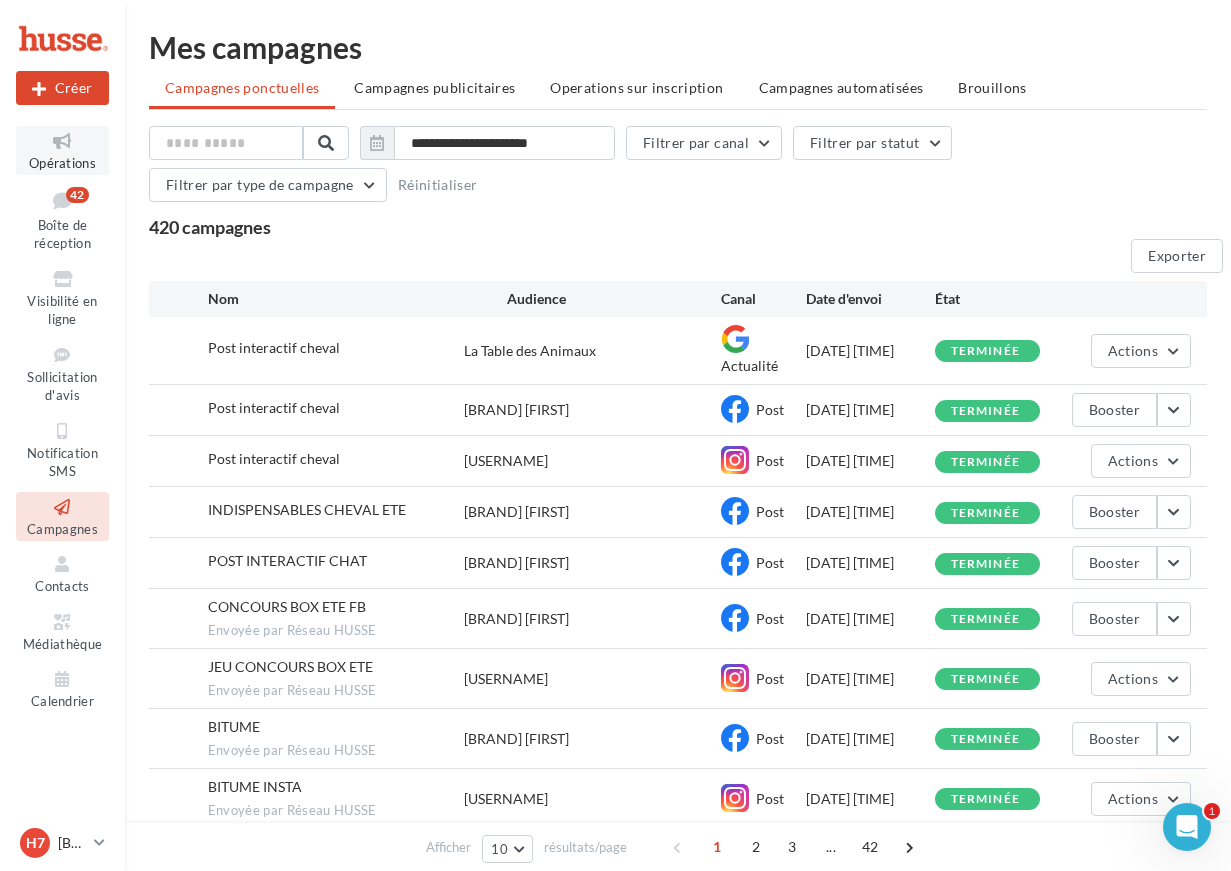click at bounding box center [62, 141] 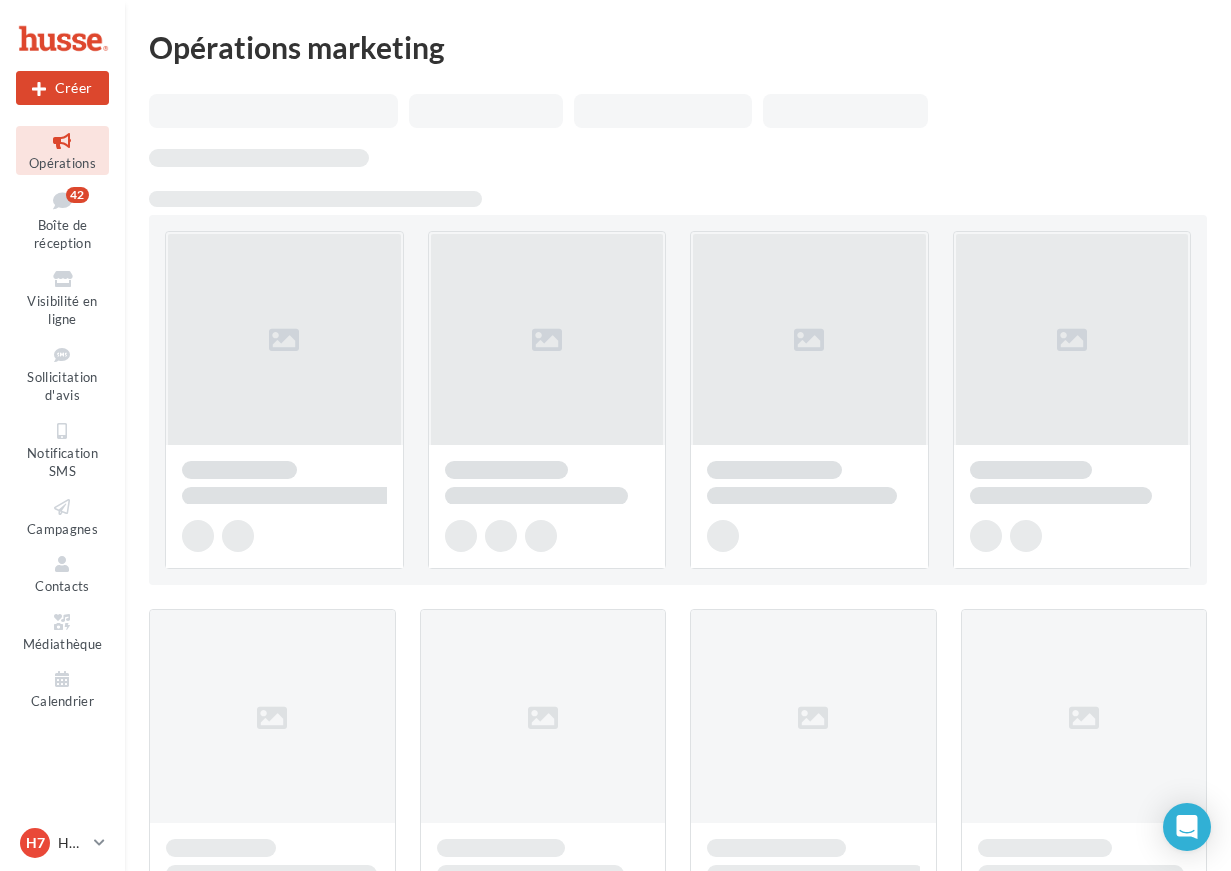 scroll, scrollTop: 0, scrollLeft: 0, axis: both 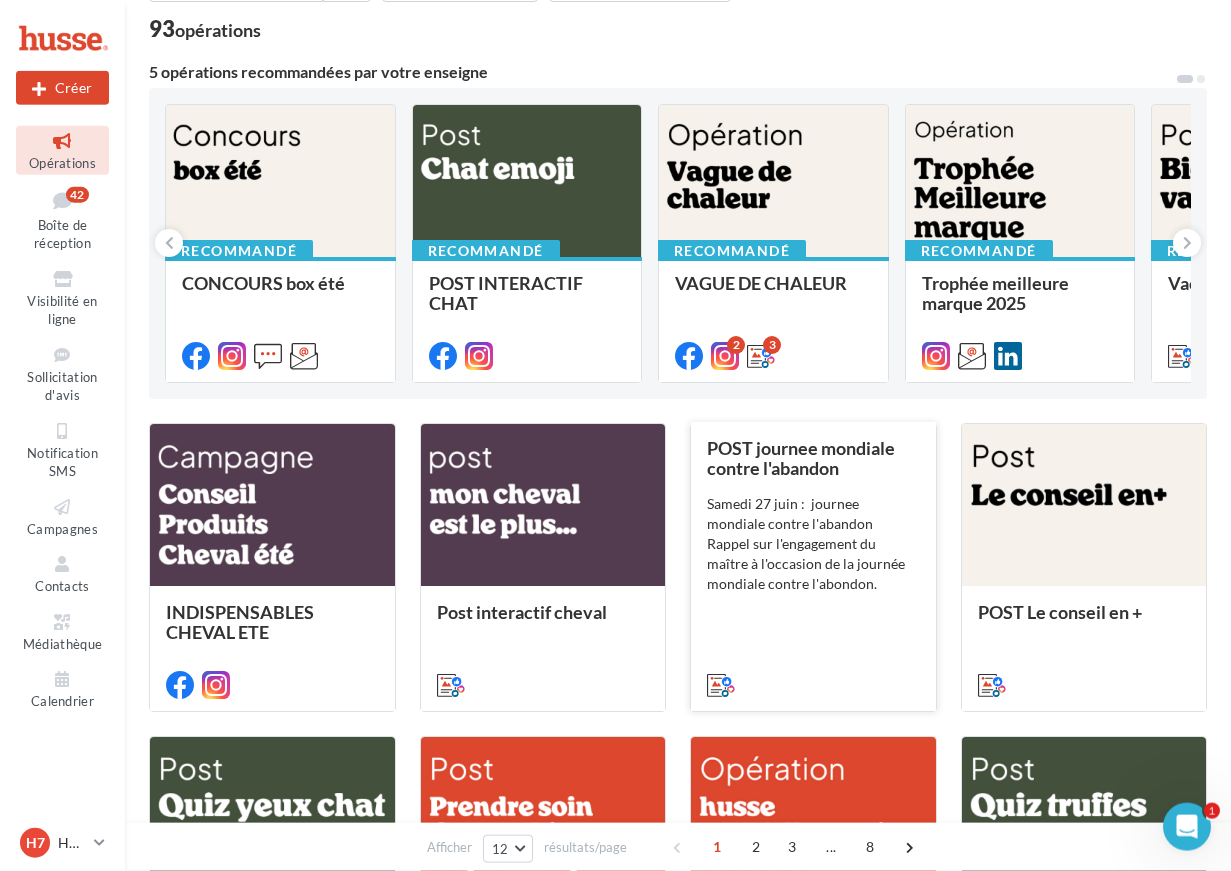 click on "Samedi 27 juin :  journee mondiale contre l'abandon
Rappel sur l'engagement du maître à l'occasion de la journée mondiale contre l'abondon." at bounding box center (0, 0) 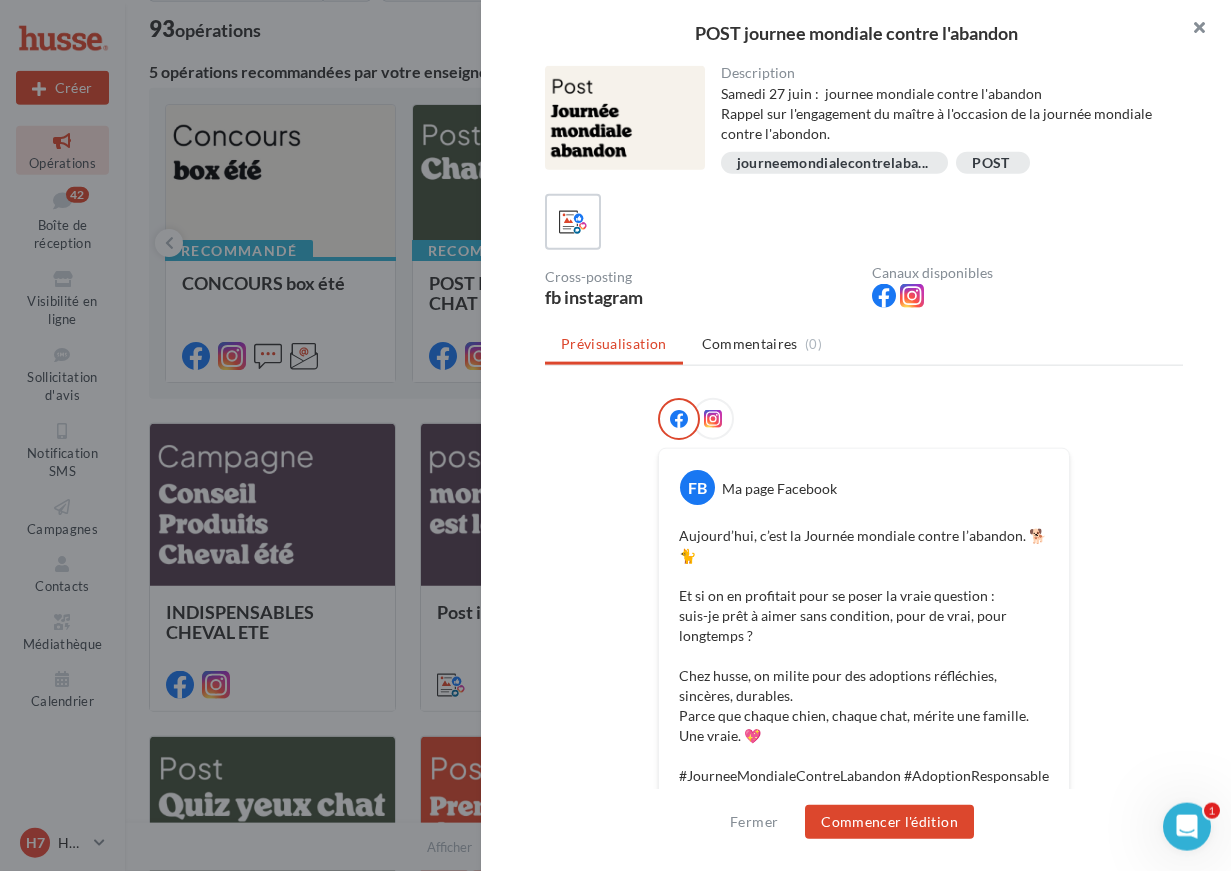 click at bounding box center (1191, 30) 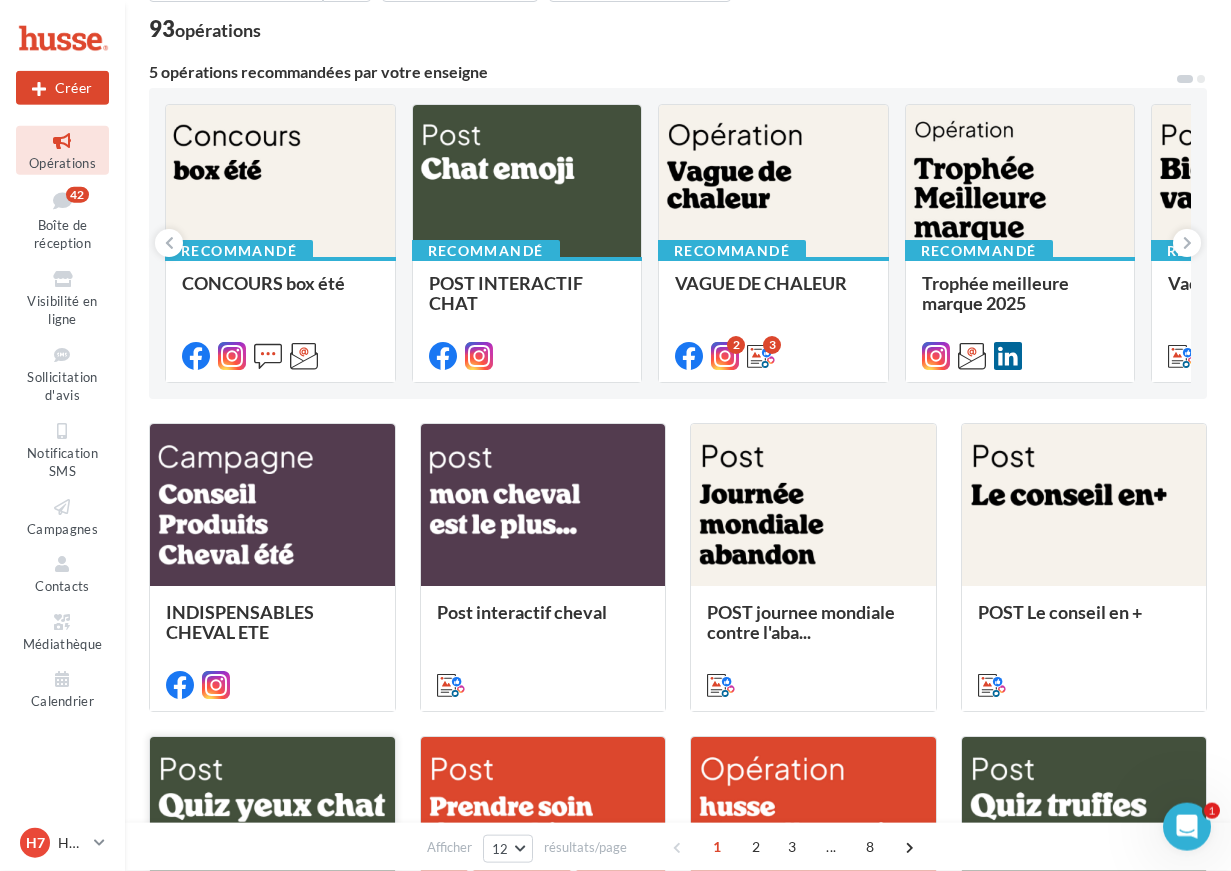 click at bounding box center (272, 506) 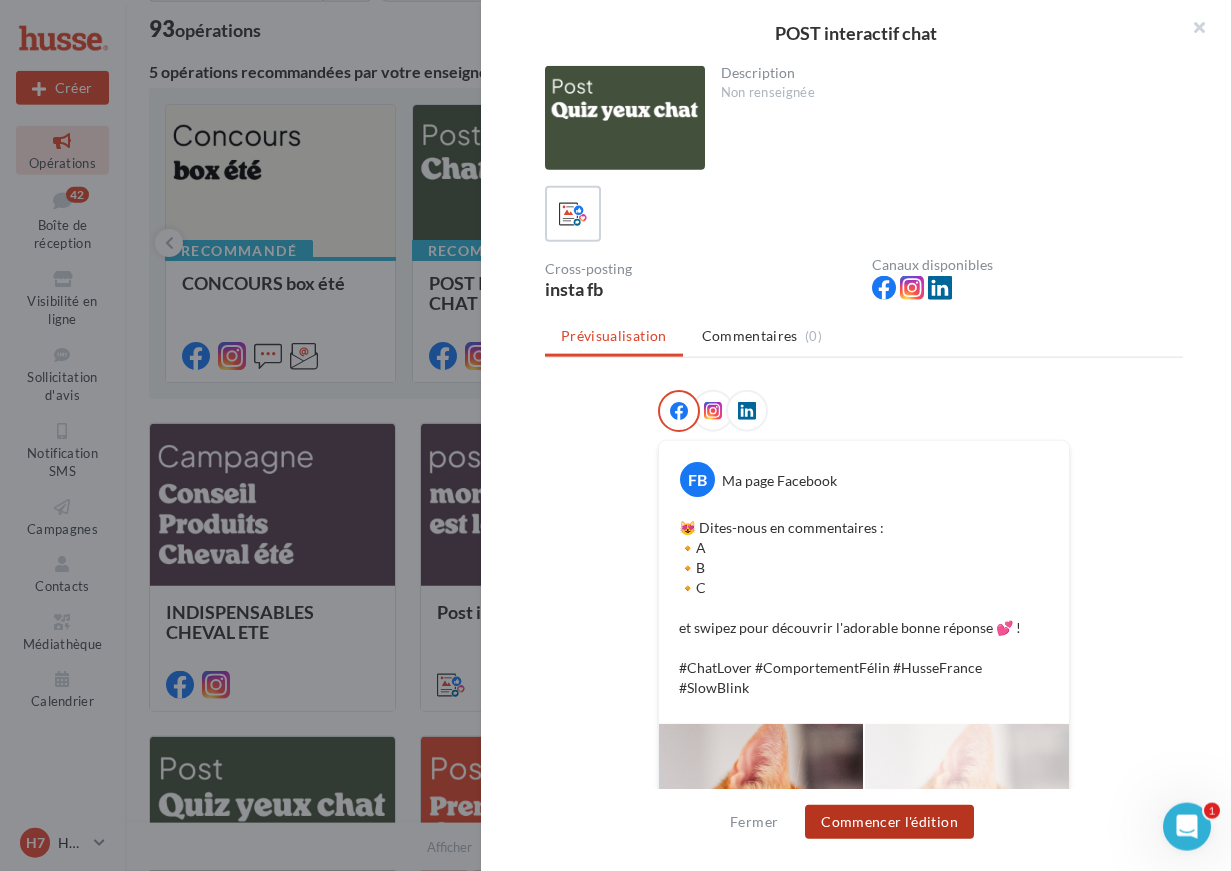 click on "Commencer l'édition" at bounding box center [889, 822] 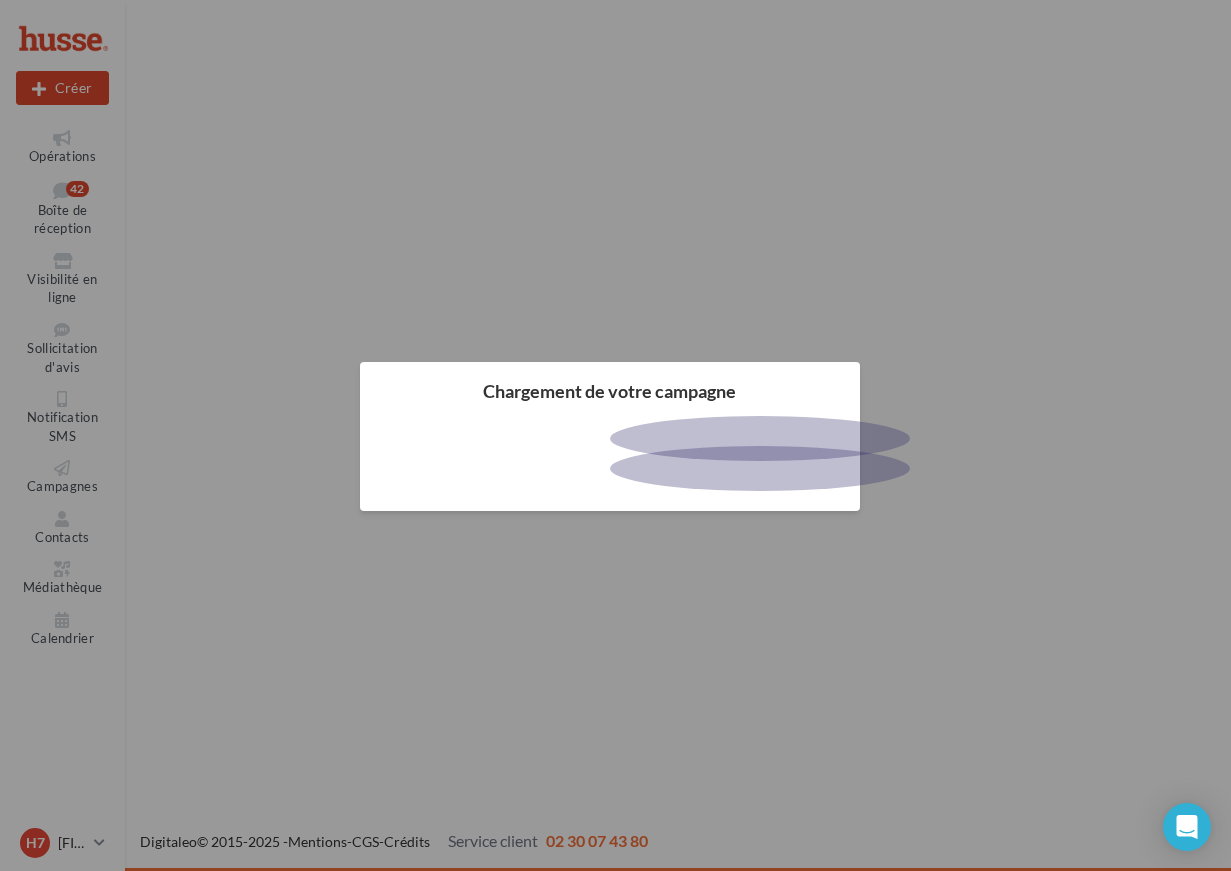 scroll, scrollTop: 0, scrollLeft: 0, axis: both 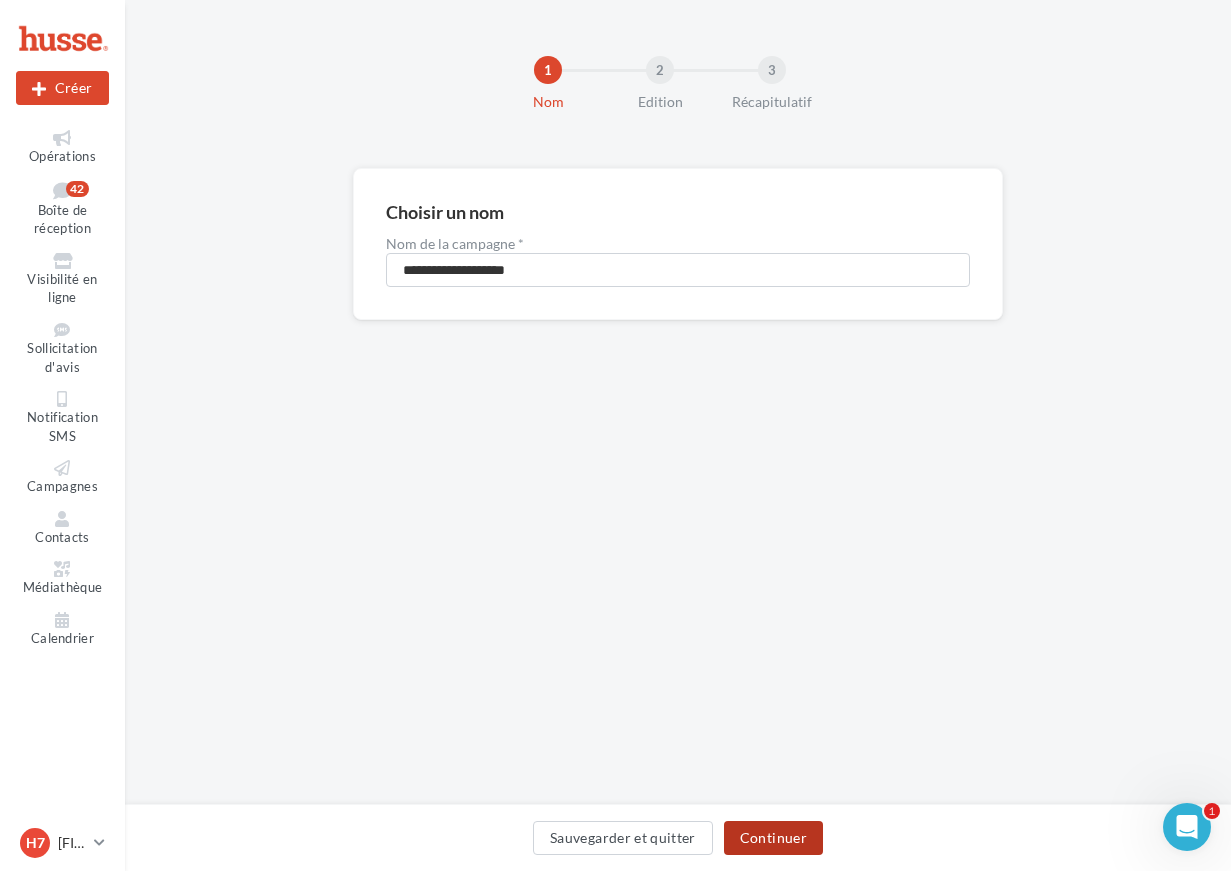 click on "Continuer" at bounding box center [773, 838] 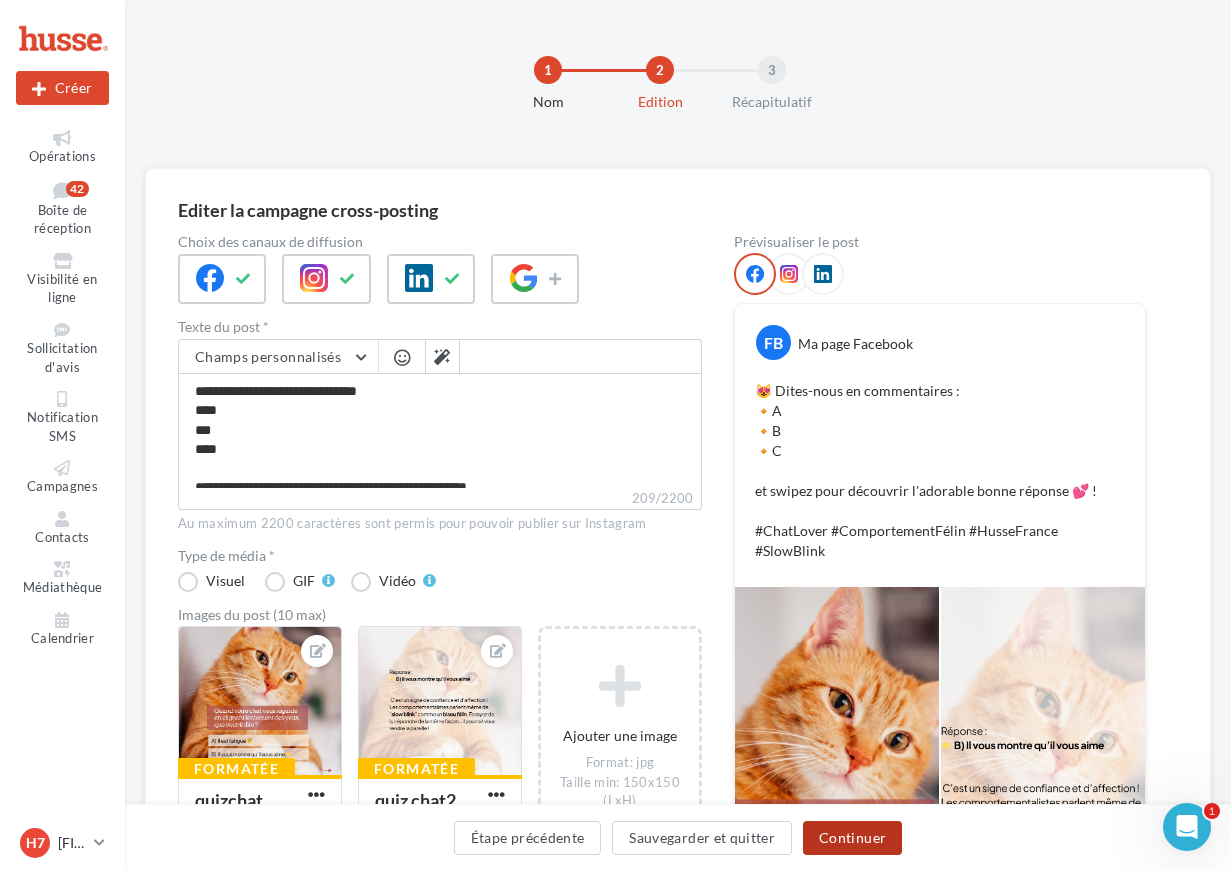 click on "Continuer" at bounding box center (852, 838) 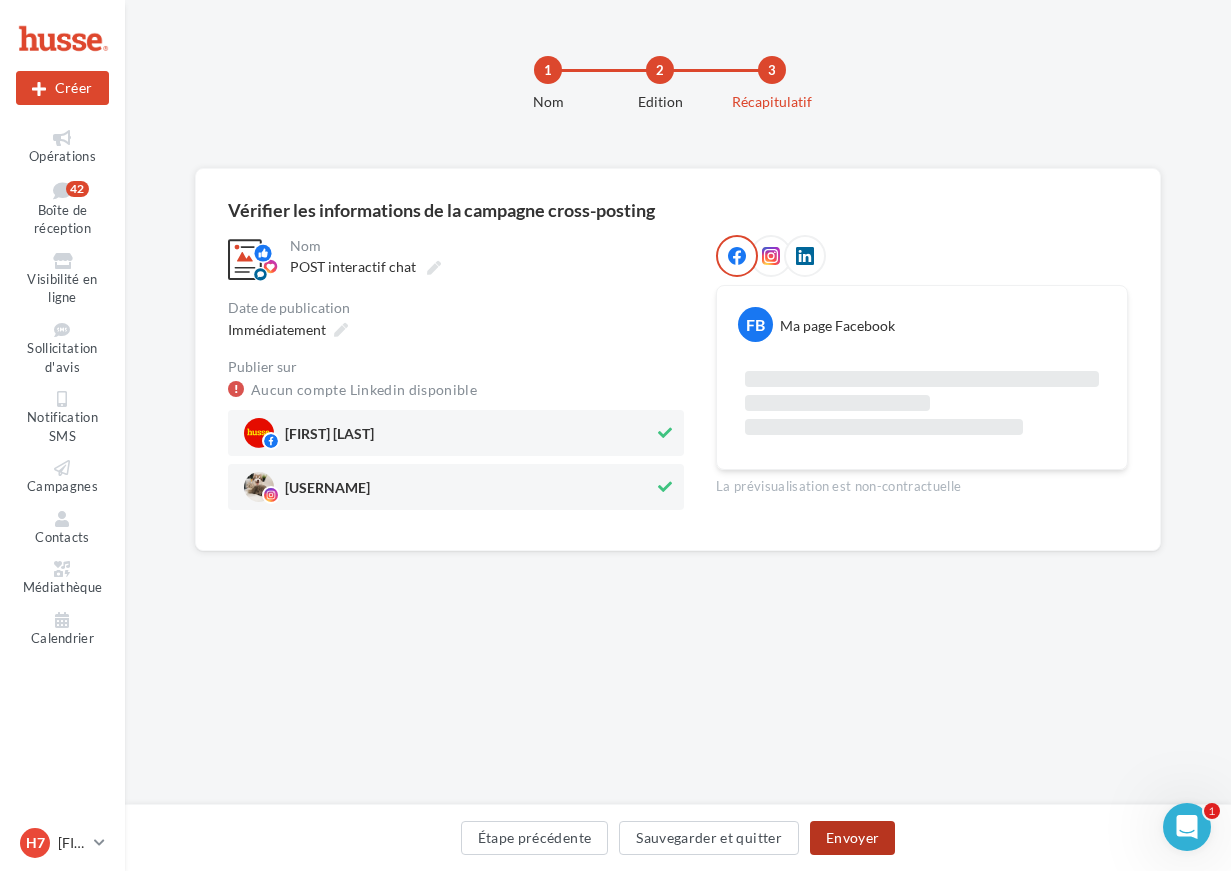 click on "Envoyer" at bounding box center [852, 838] 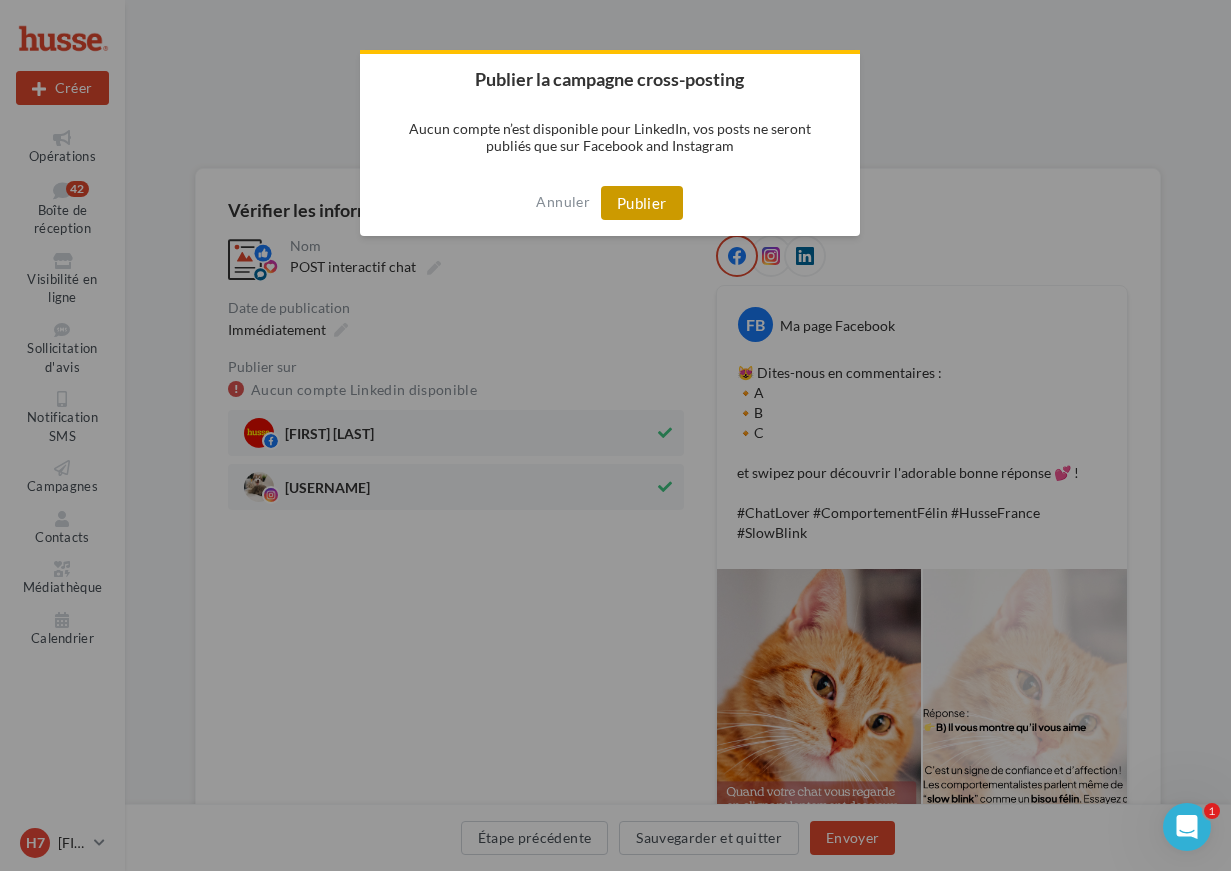 click on "Publier" at bounding box center [642, 203] 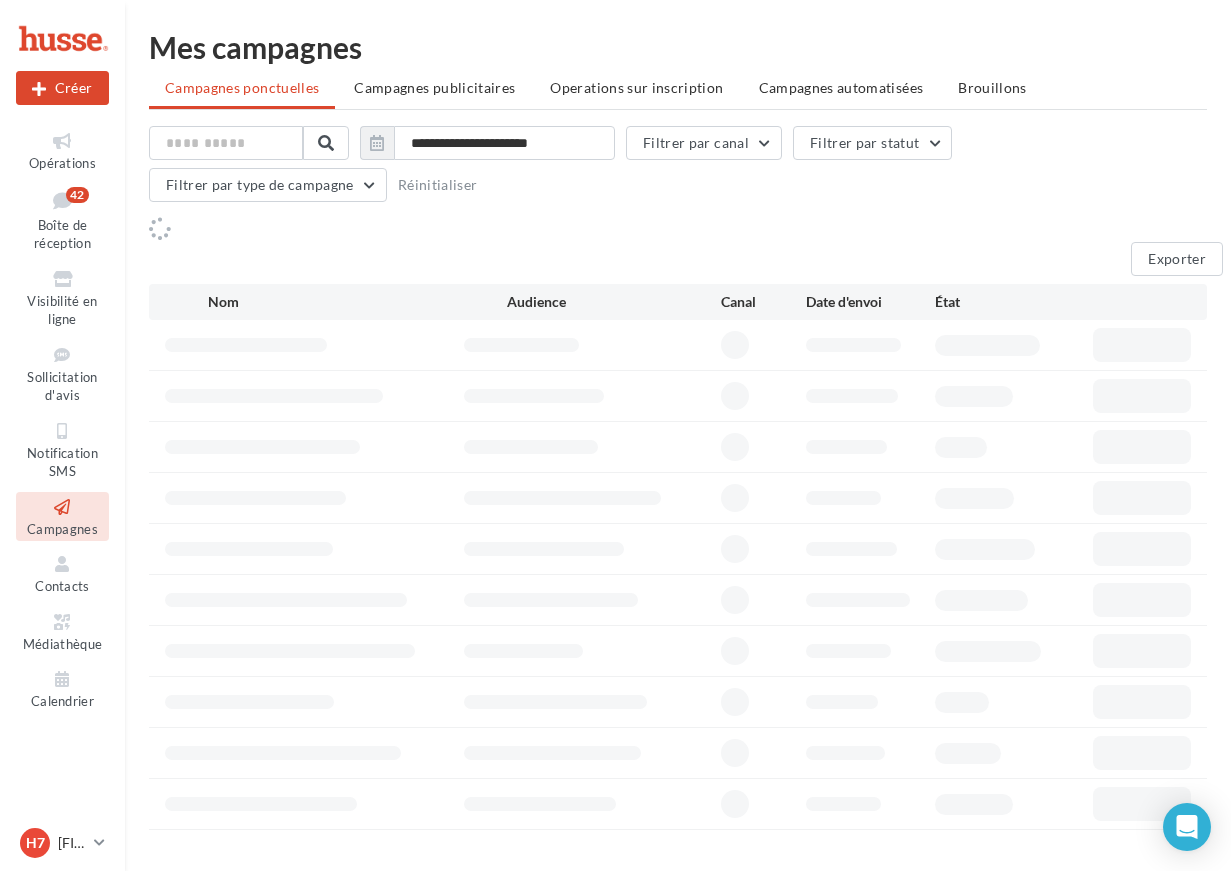 scroll, scrollTop: 0, scrollLeft: 0, axis: both 